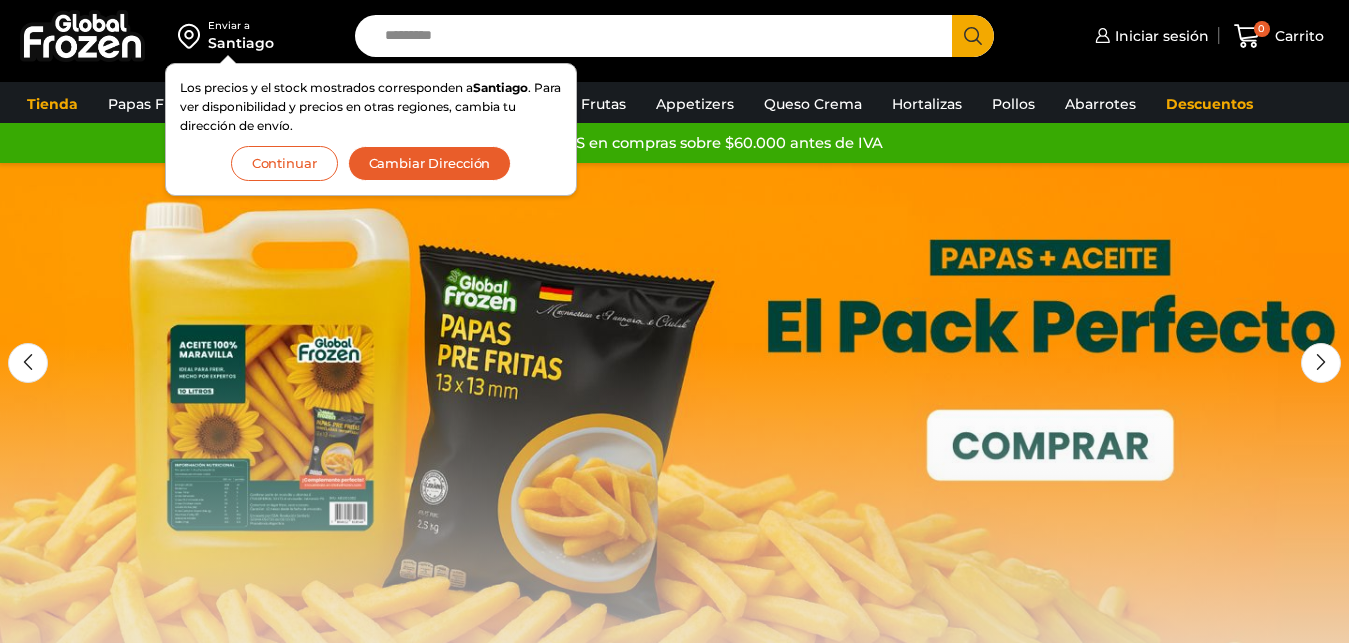 scroll, scrollTop: 0, scrollLeft: 0, axis: both 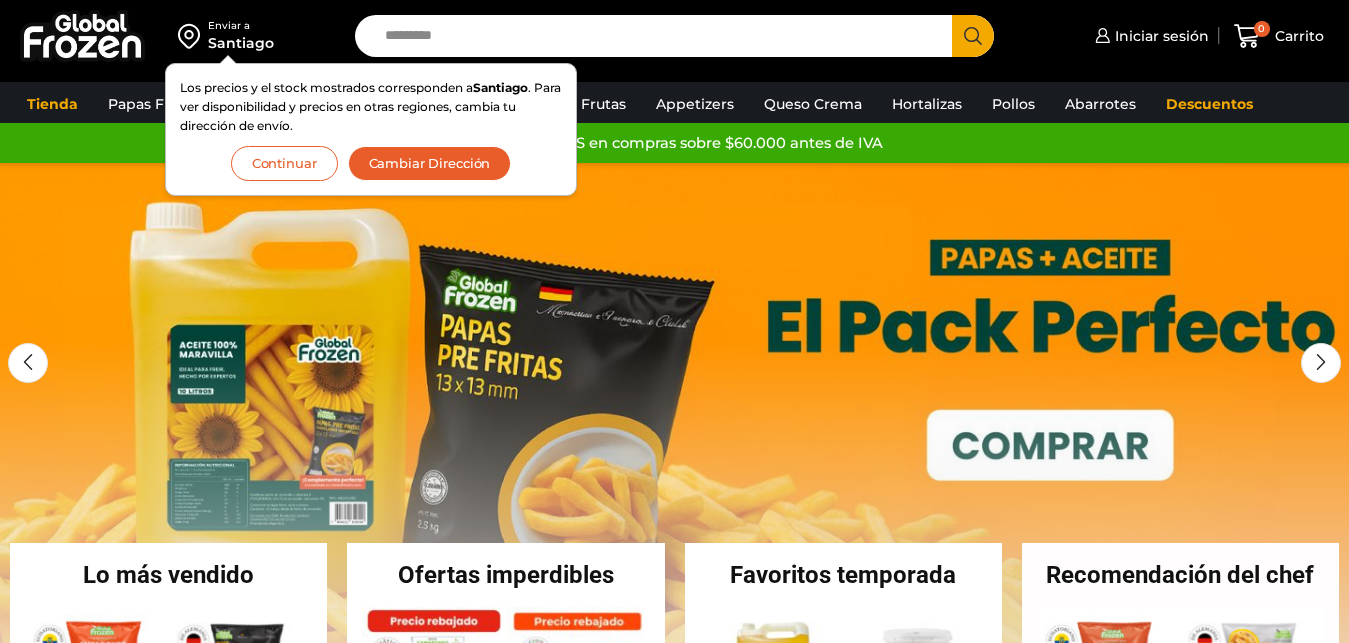 click on "Continuar" at bounding box center (284, 163) 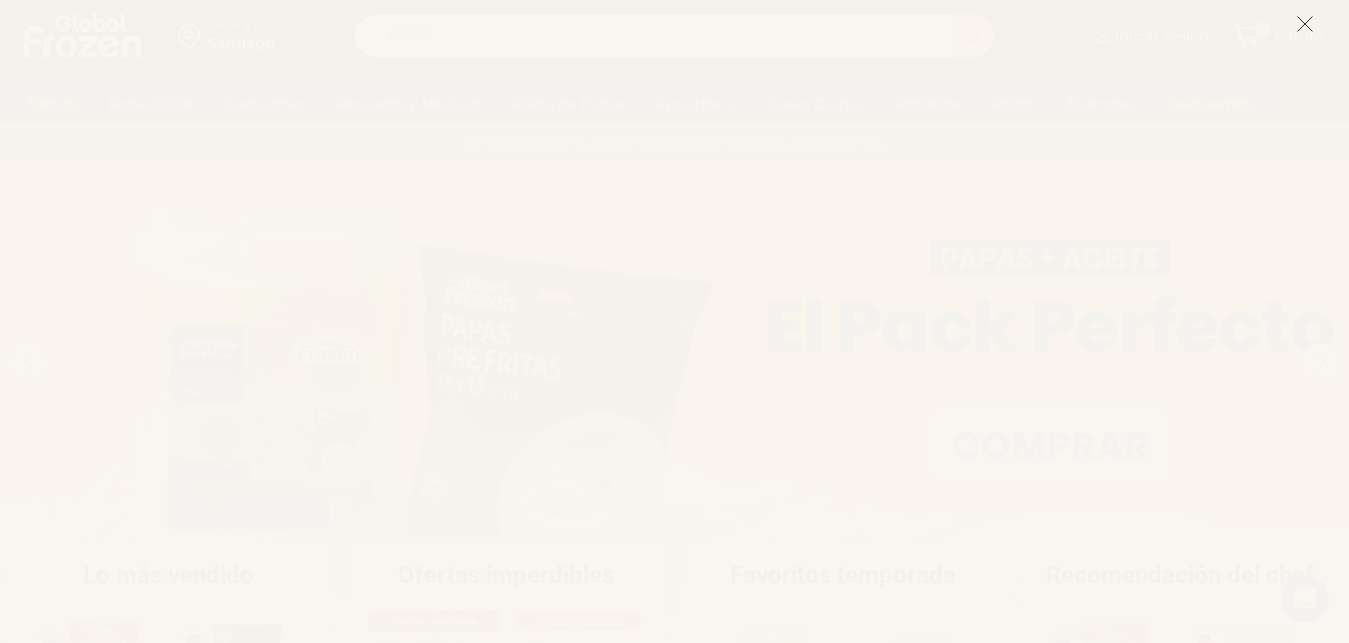 click 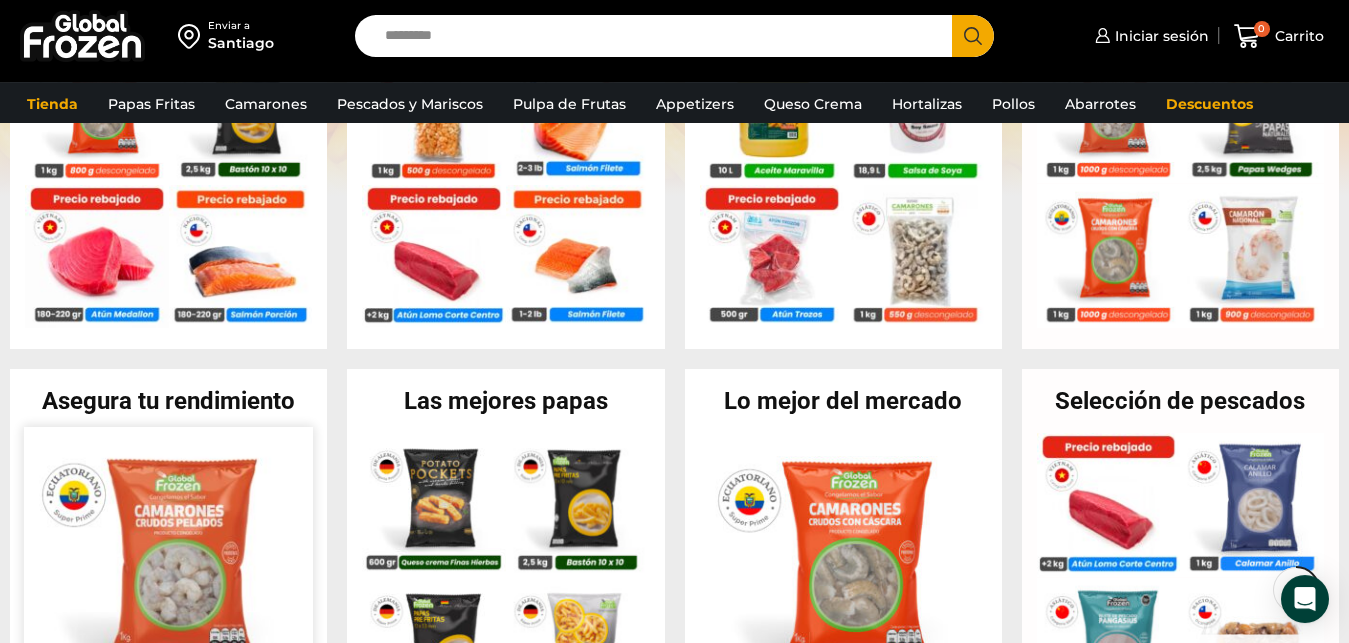 scroll, scrollTop: 850, scrollLeft: 0, axis: vertical 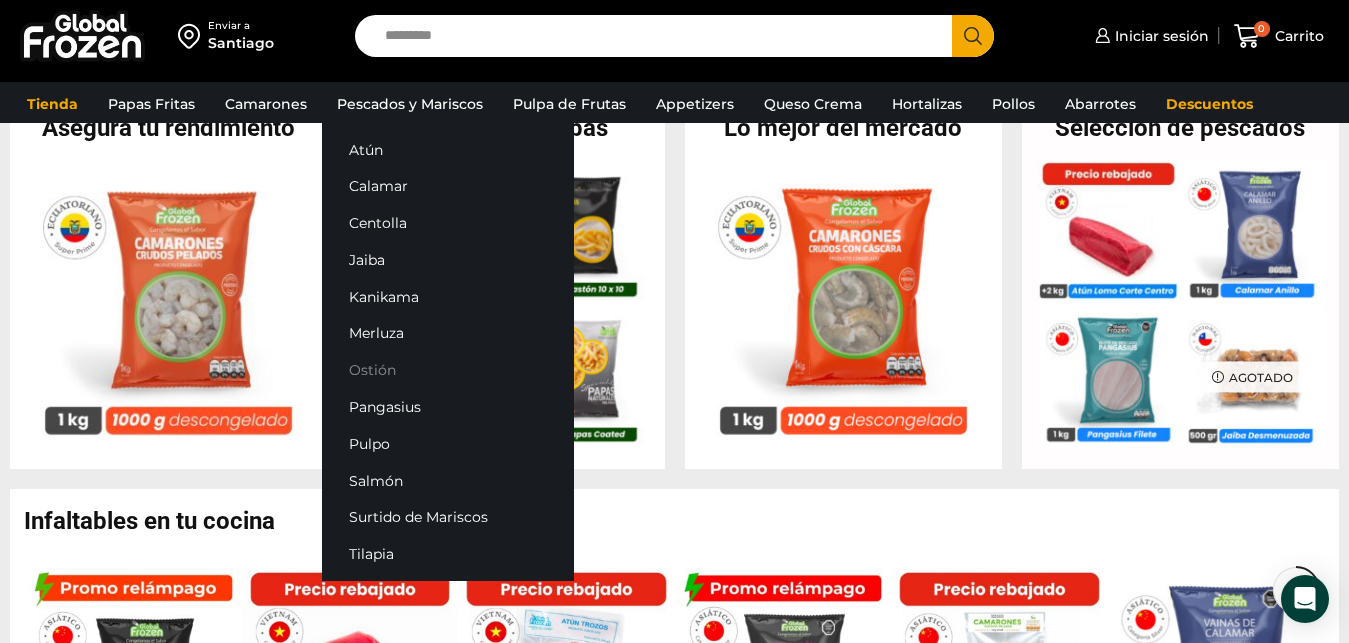 click on "Ostión" at bounding box center [448, 370] 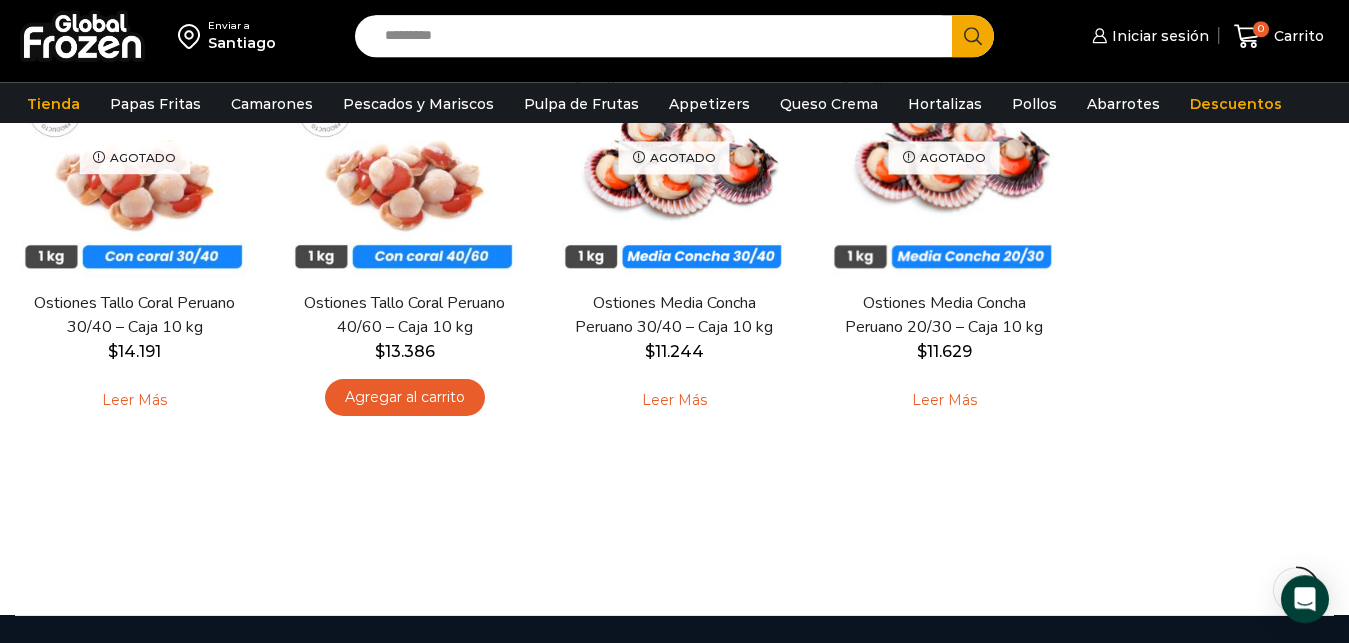 scroll, scrollTop: 170, scrollLeft: 0, axis: vertical 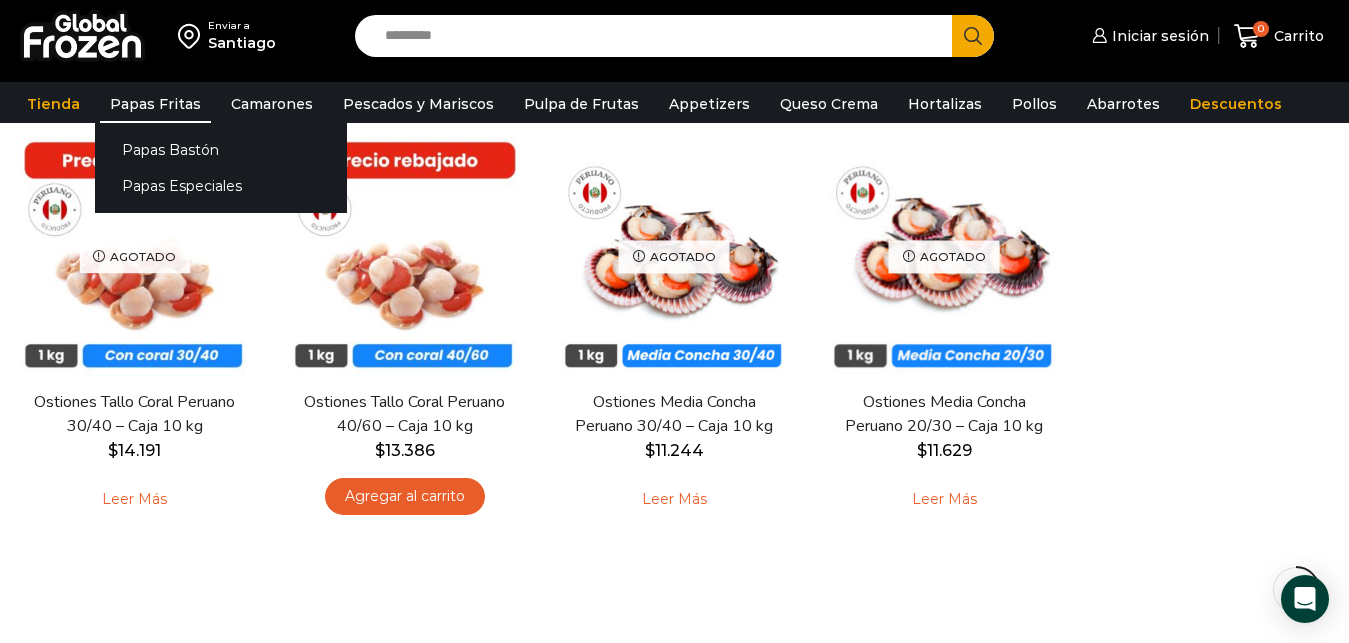 click on "Papas Fritas" at bounding box center [155, 104] 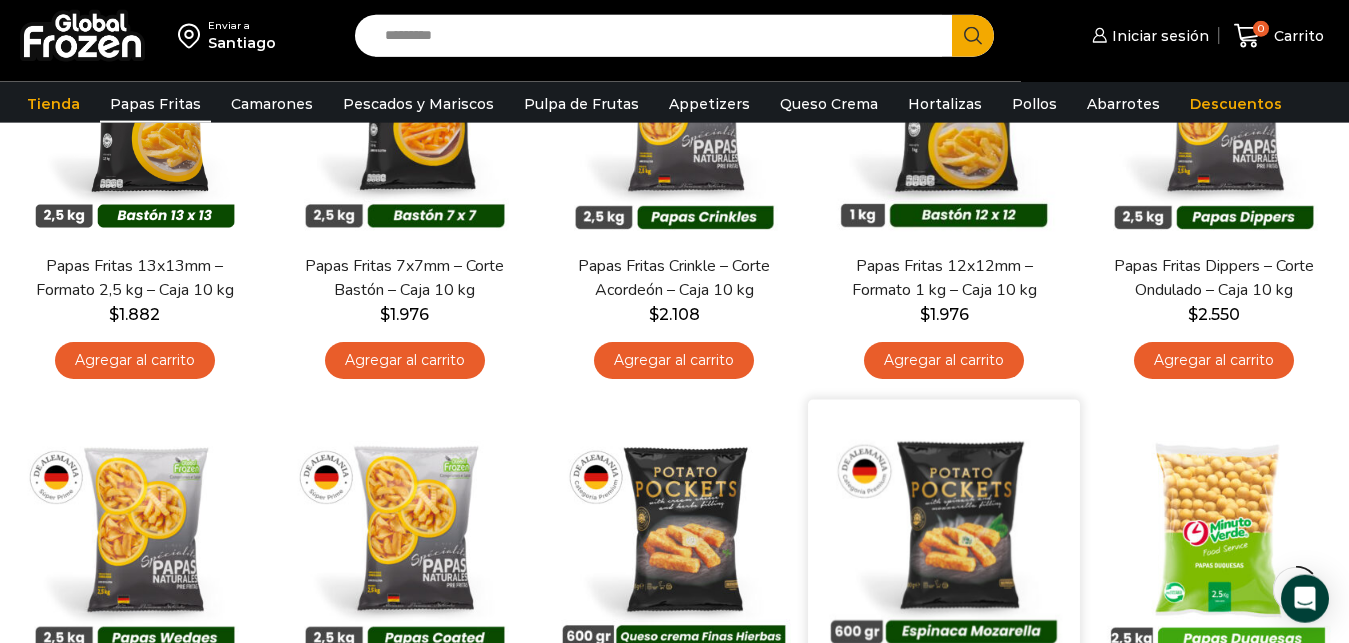 scroll, scrollTop: 170, scrollLeft: 0, axis: vertical 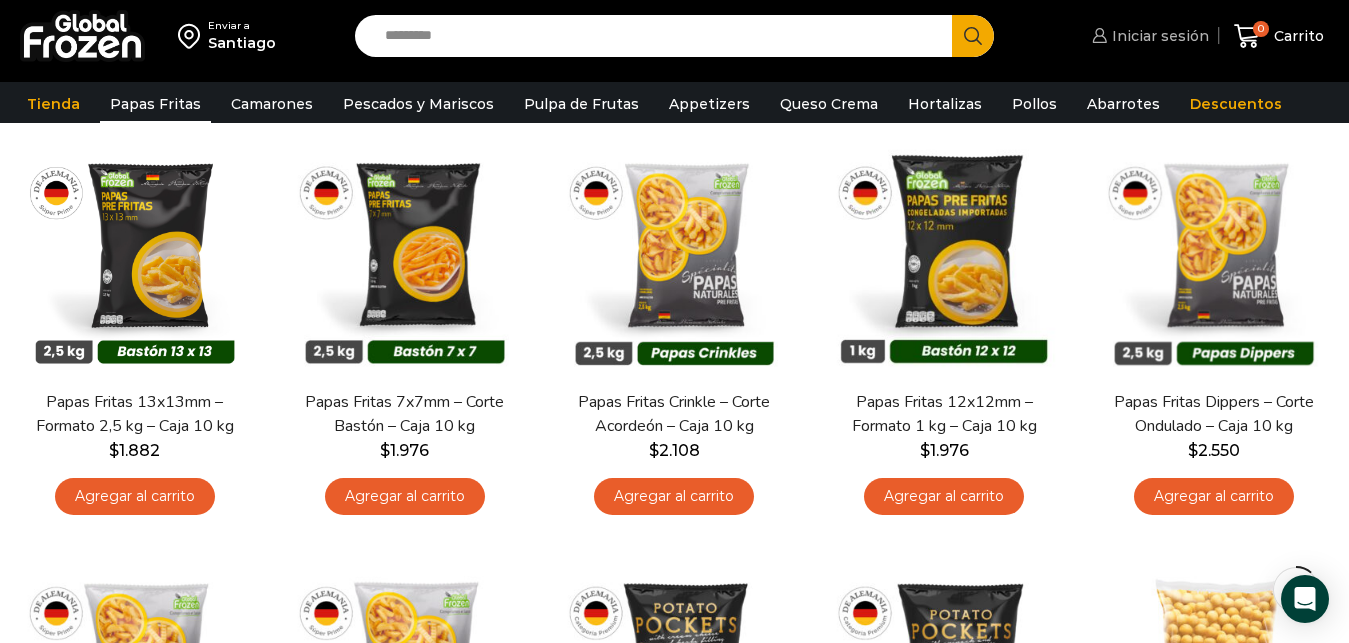 click on "Iniciar sesión" at bounding box center (1158, 36) 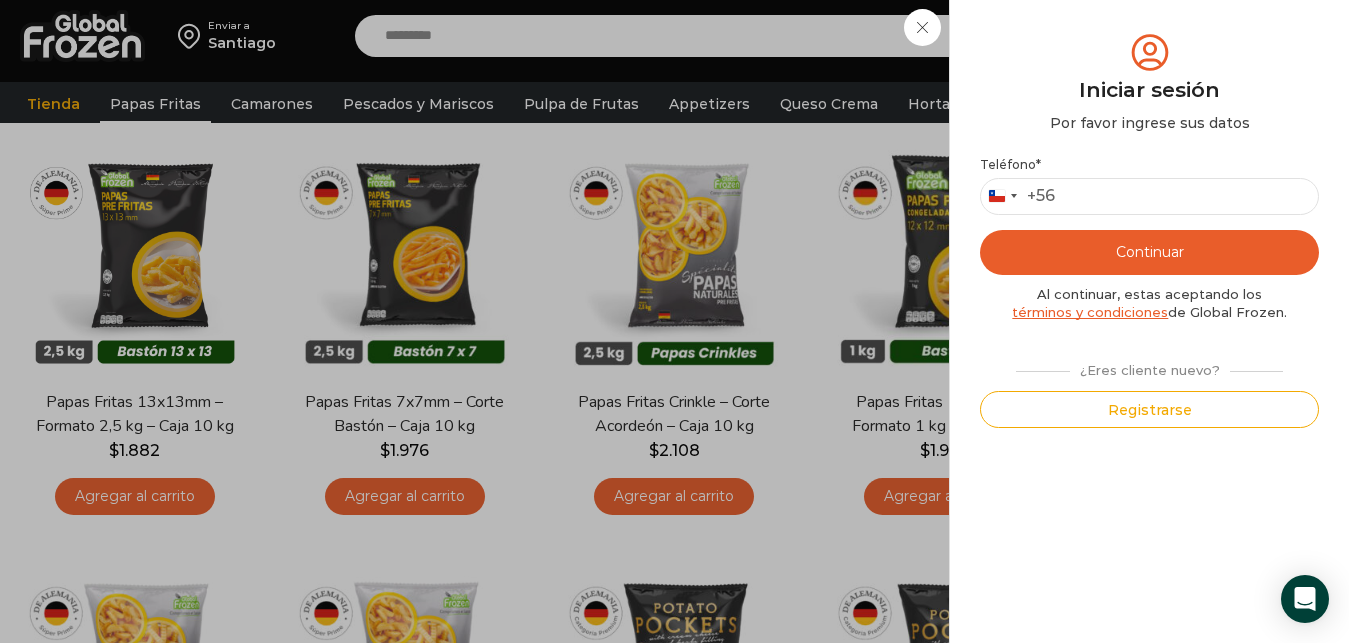 click on "Iniciar sesión
Mi cuenta
Login
Register
Iniciar sesión
Por favor ingrese sus datos
Iniciar sesión
Se envió un mensaje de WhatsApp con el código de verificación a tu teléfono
* ." at bounding box center [1148, 36] 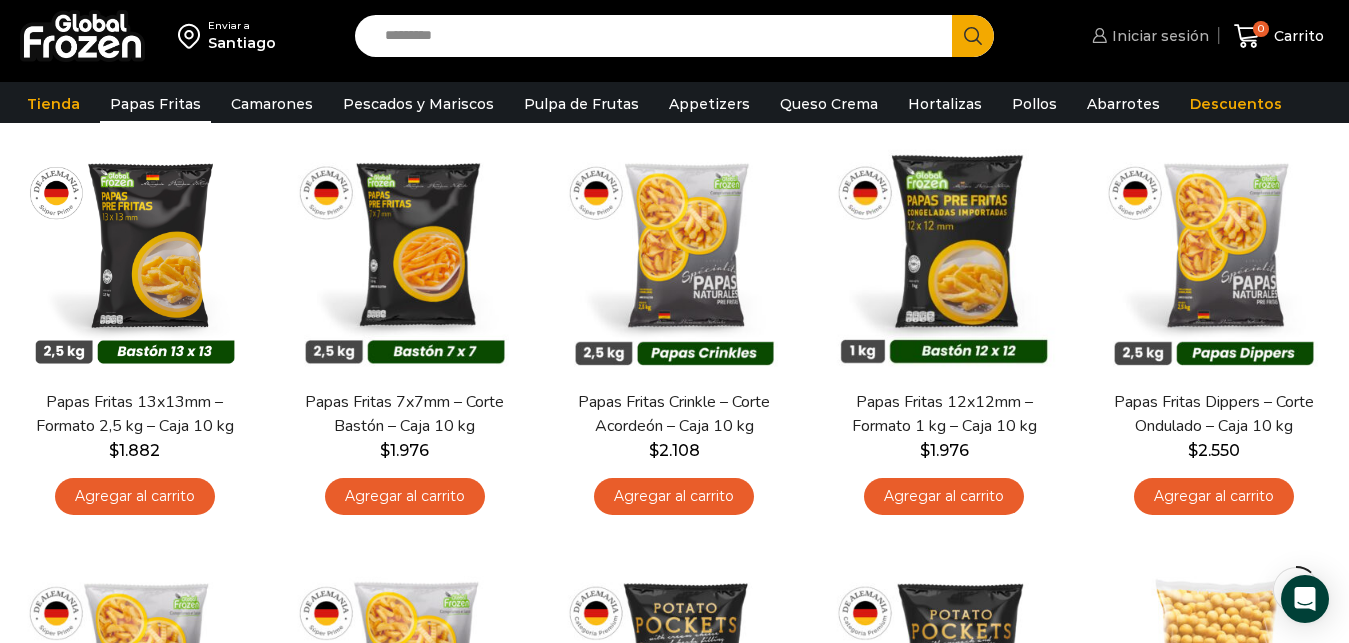 click on "Iniciar sesión" at bounding box center [1158, 36] 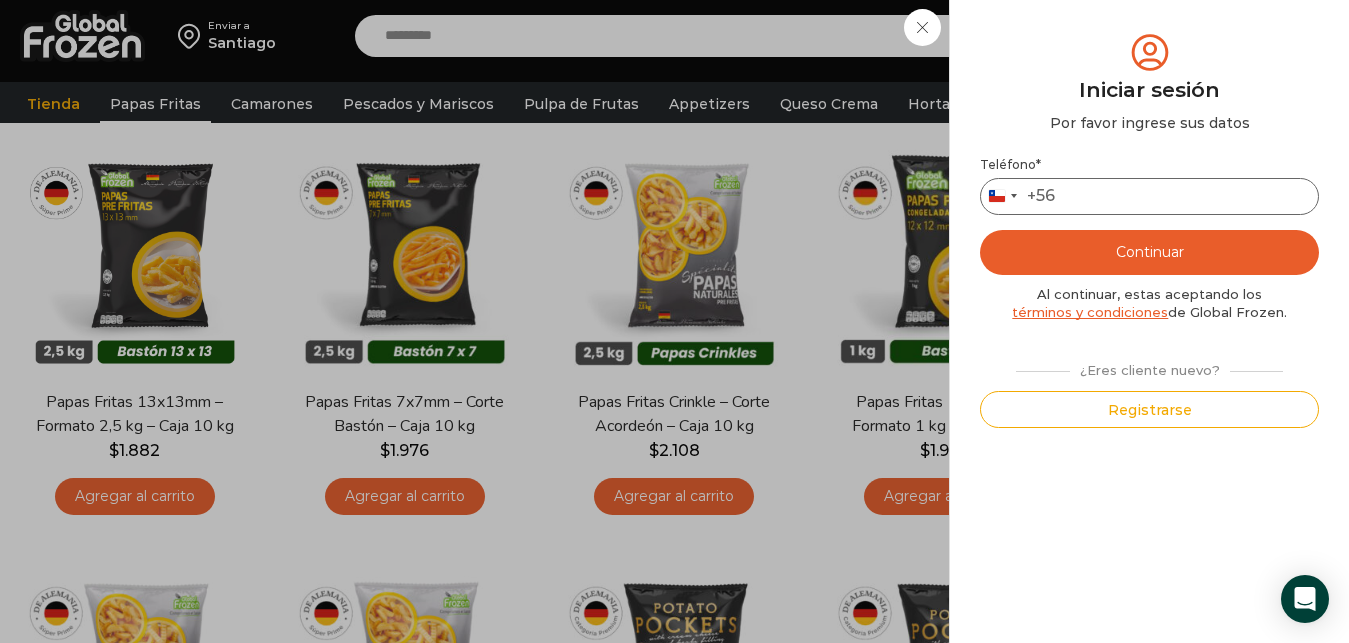 click on "Teléfono
*" at bounding box center (1149, 196) 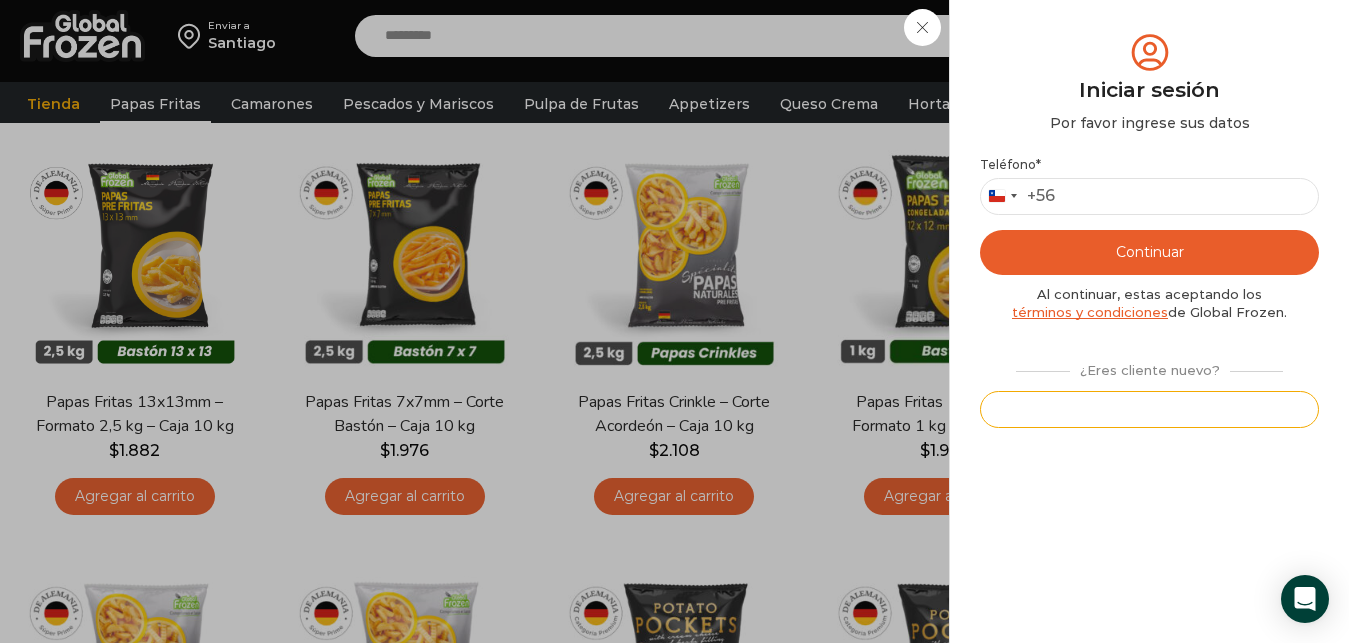 click on "Registrarse" at bounding box center [1149, 409] 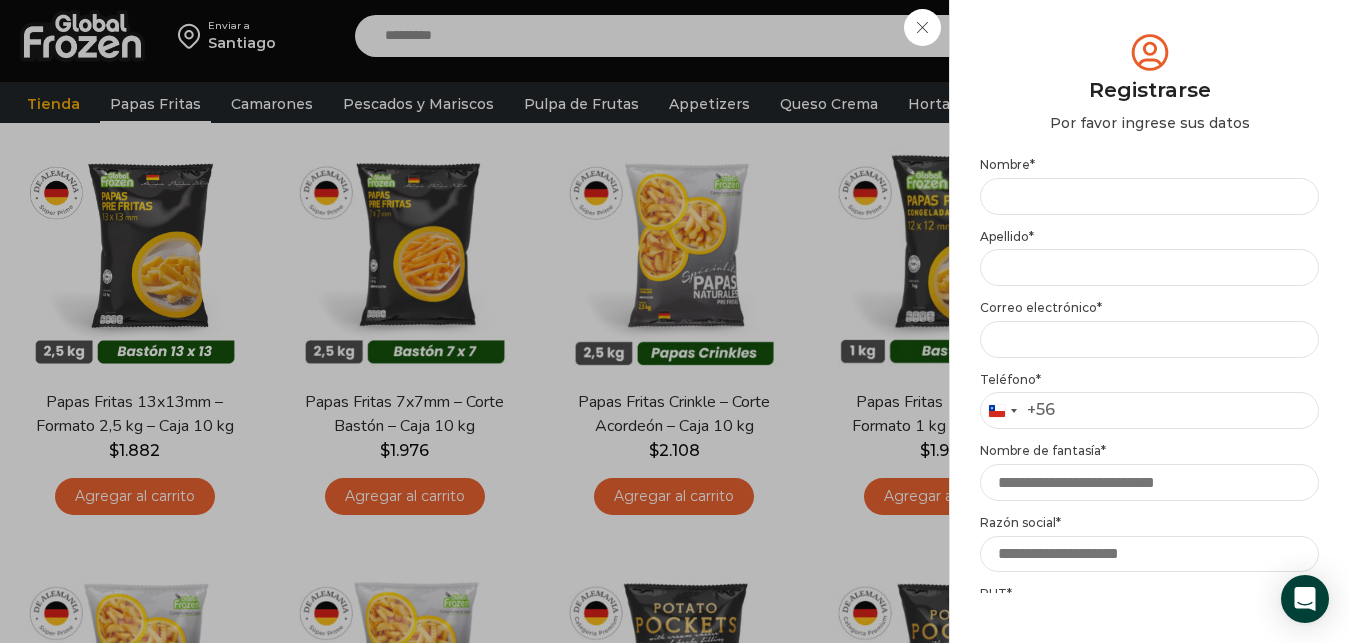 click on "**********" at bounding box center [1149, 543] 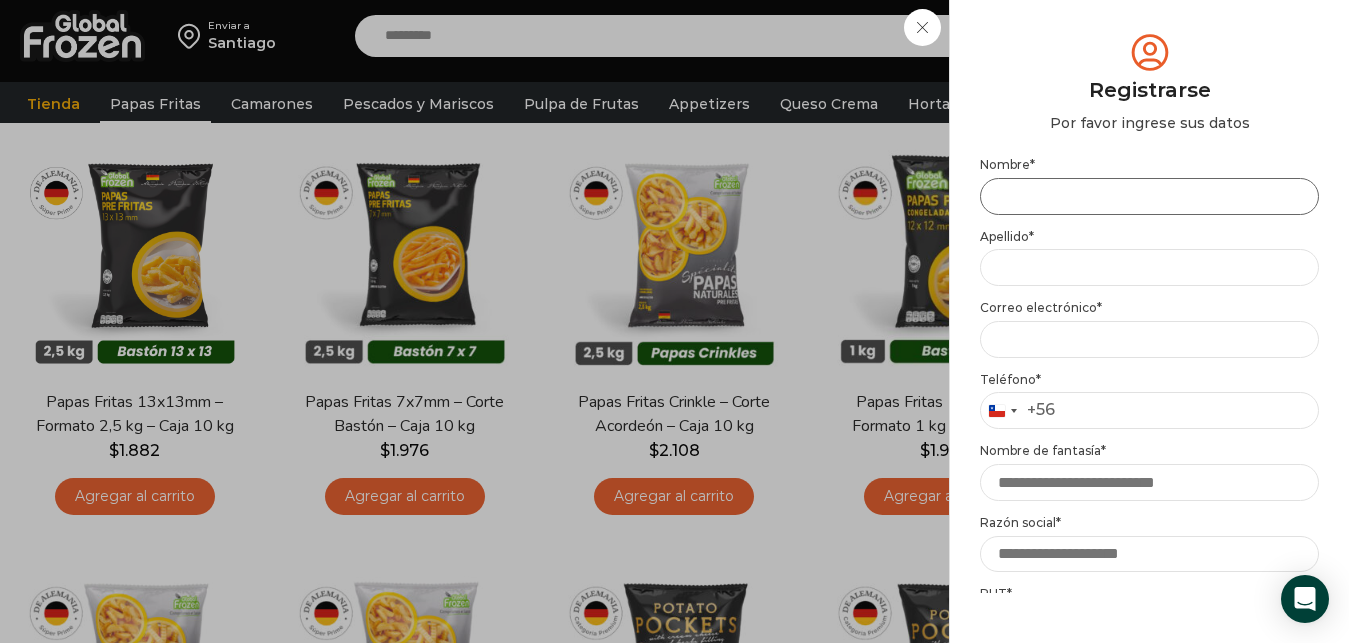 click on "Nombre  *" at bounding box center [1149, 196] 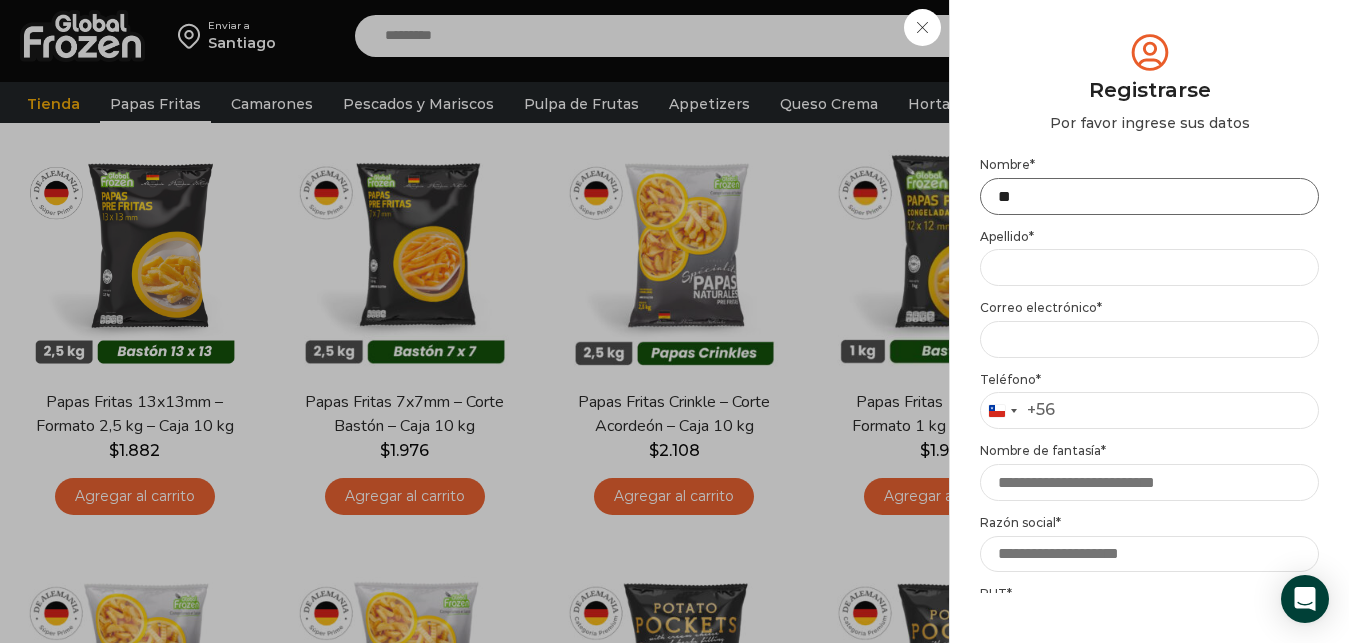 type on "*" 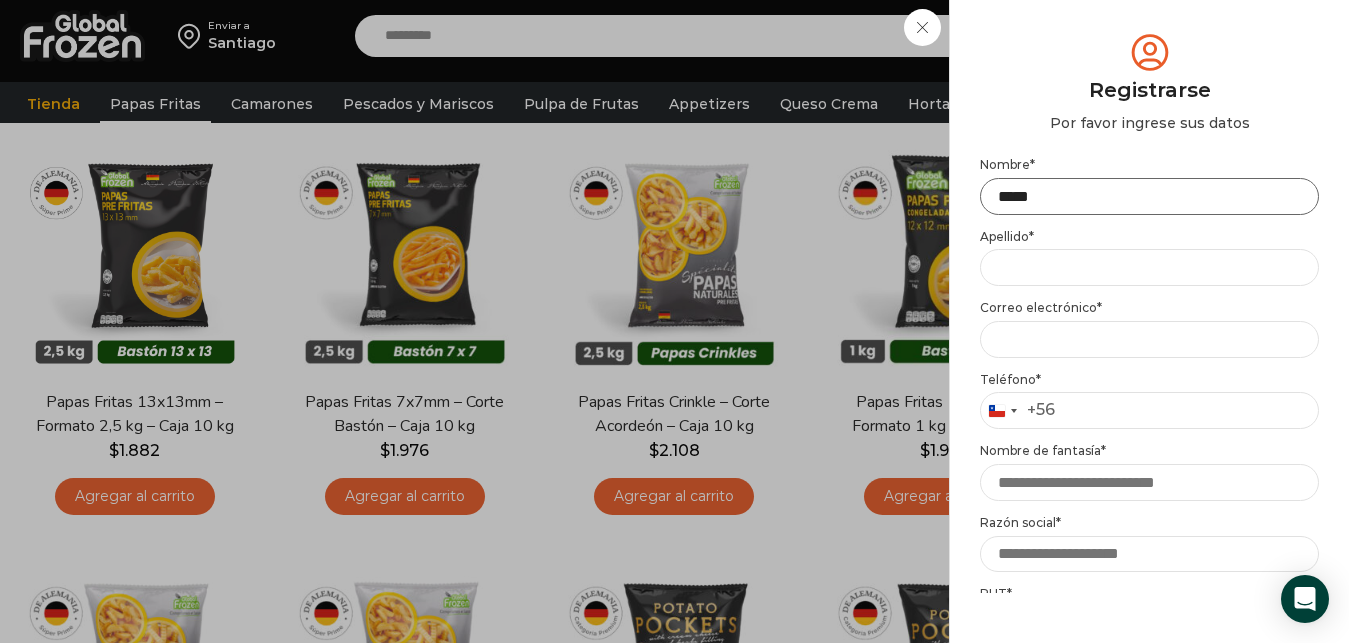 type on "*****" 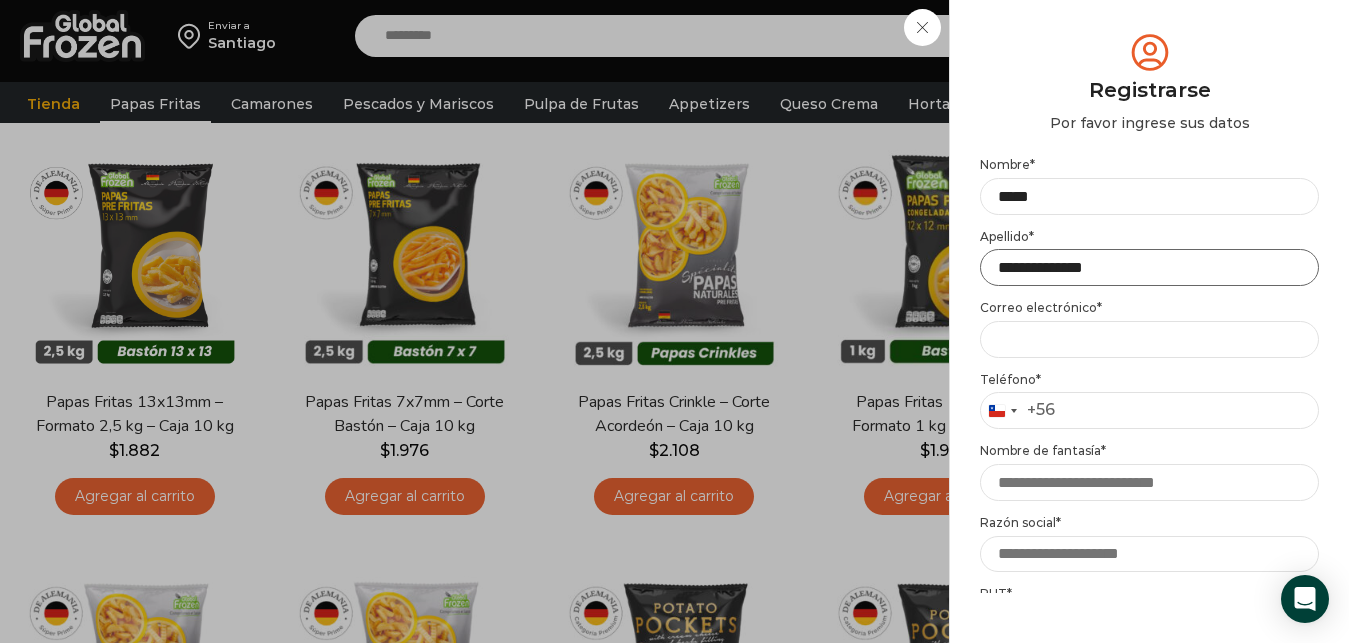 type on "**********" 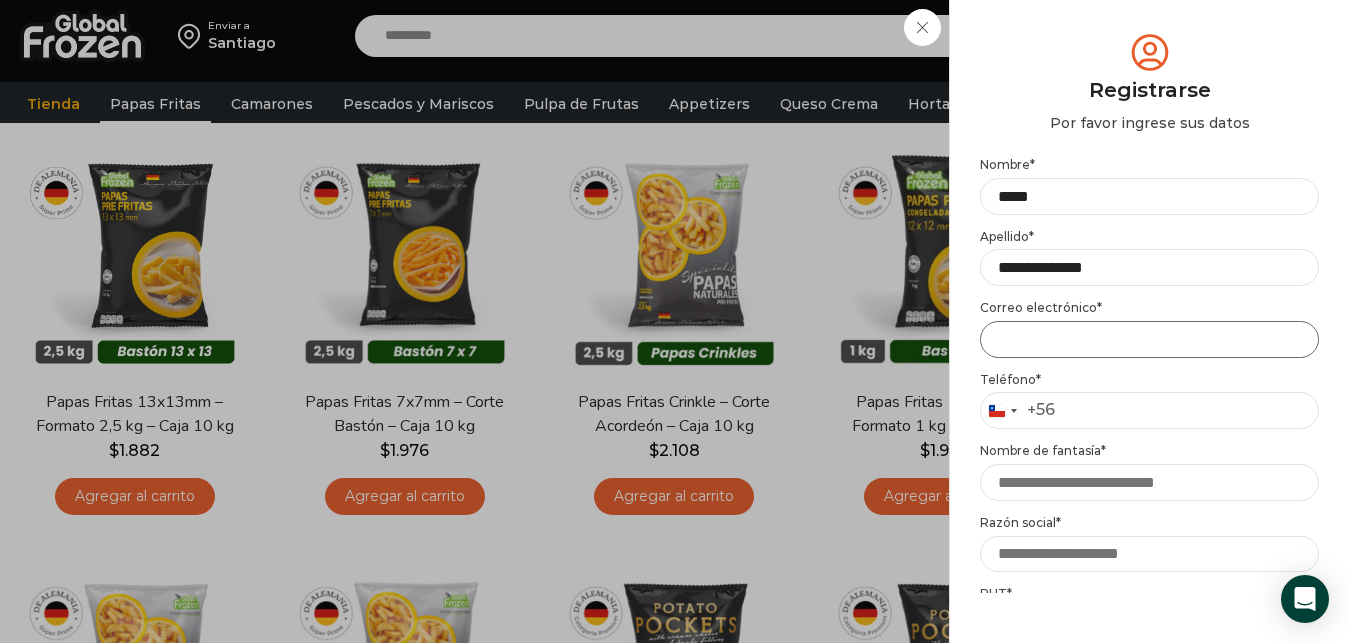 click on "Email address                                          *" at bounding box center [1149, 339] 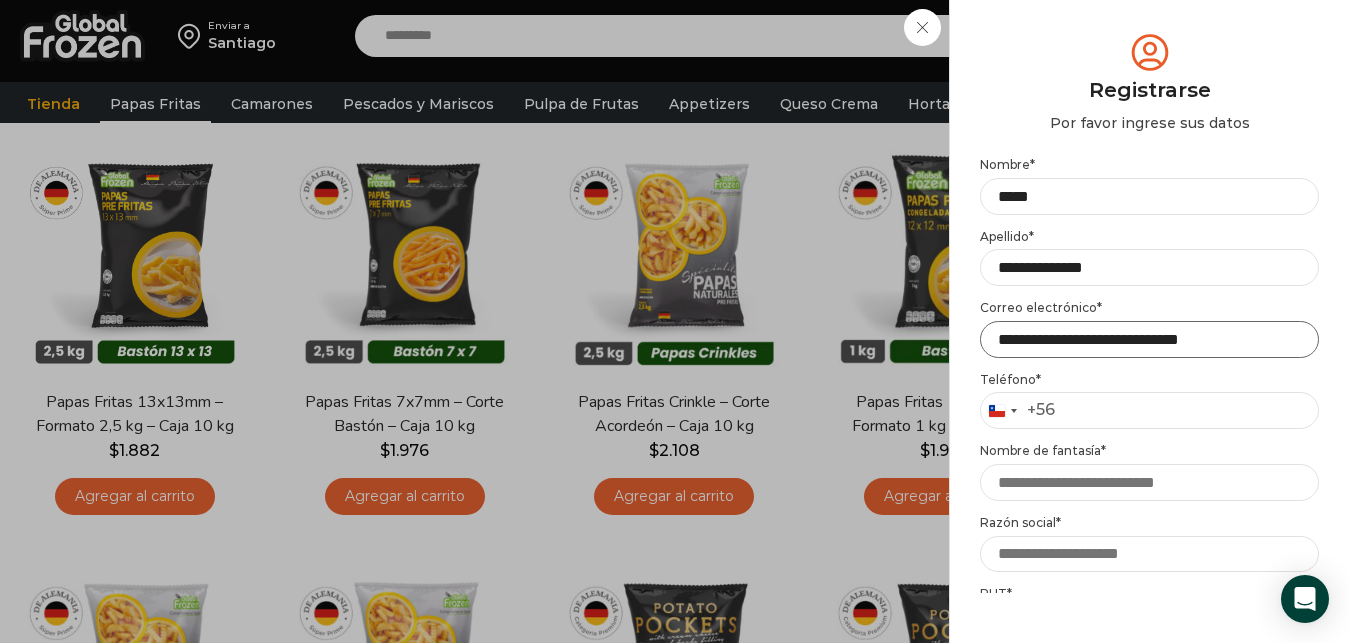 type on "**********" 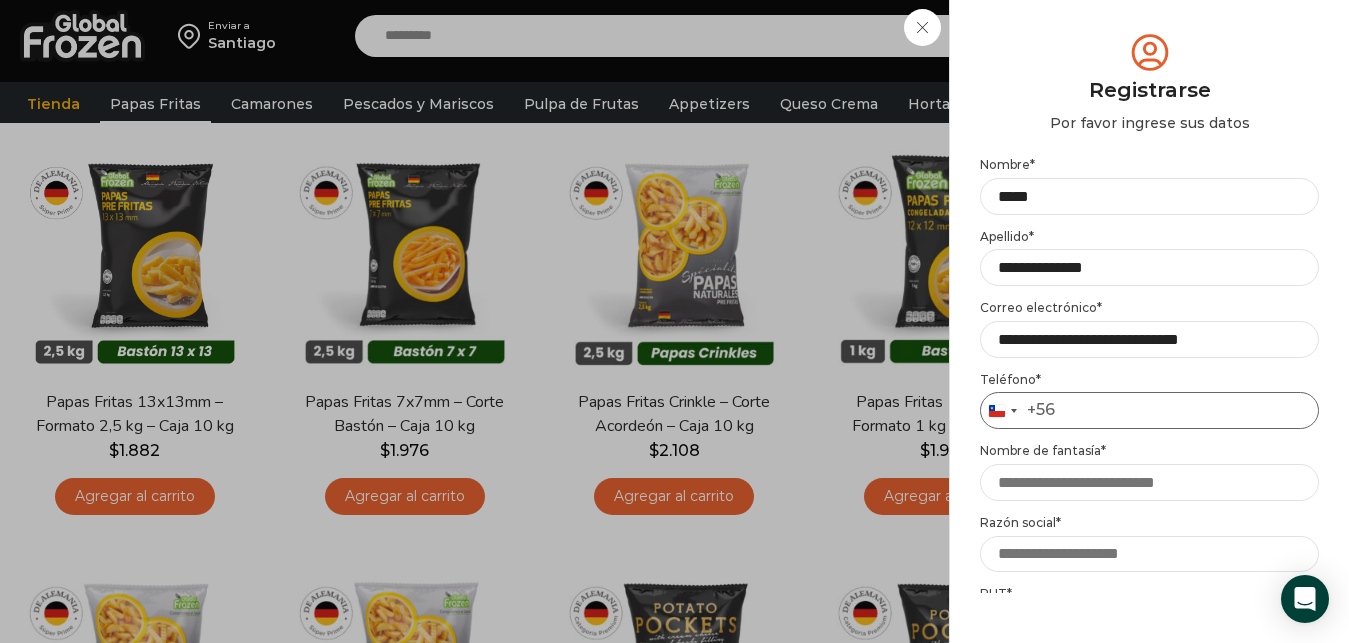 click on "Teléfono  *" at bounding box center [1149, 410] 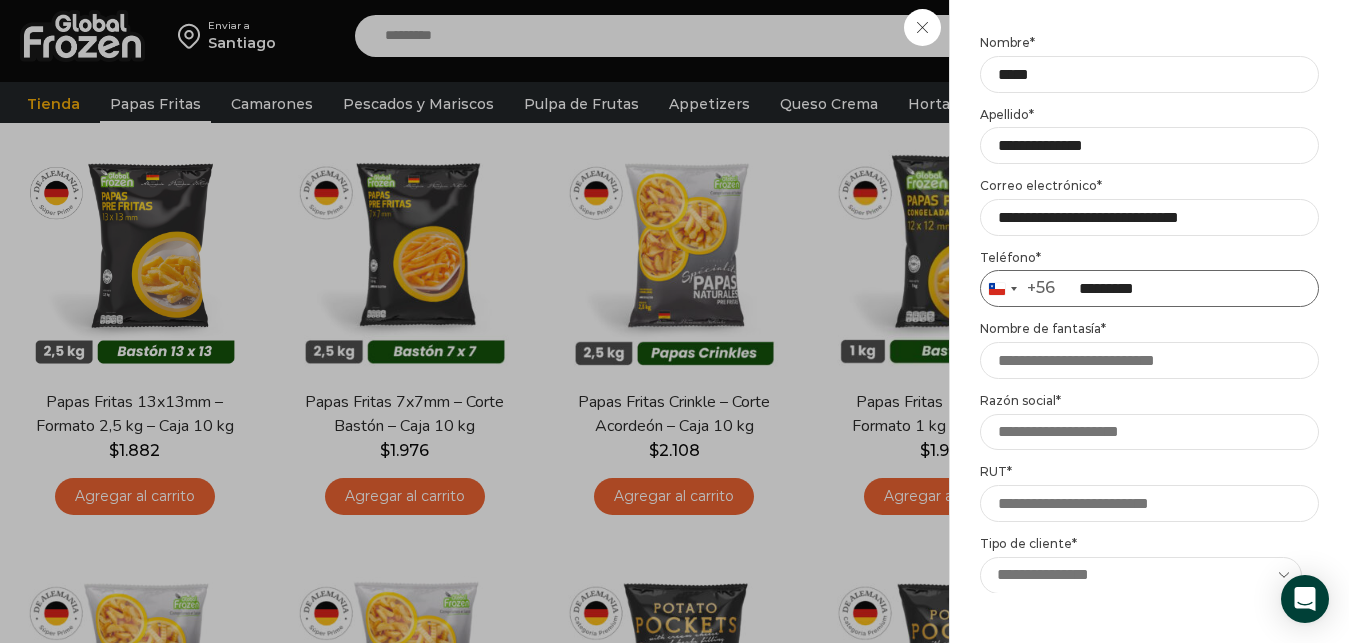 scroll, scrollTop: 180, scrollLeft: 0, axis: vertical 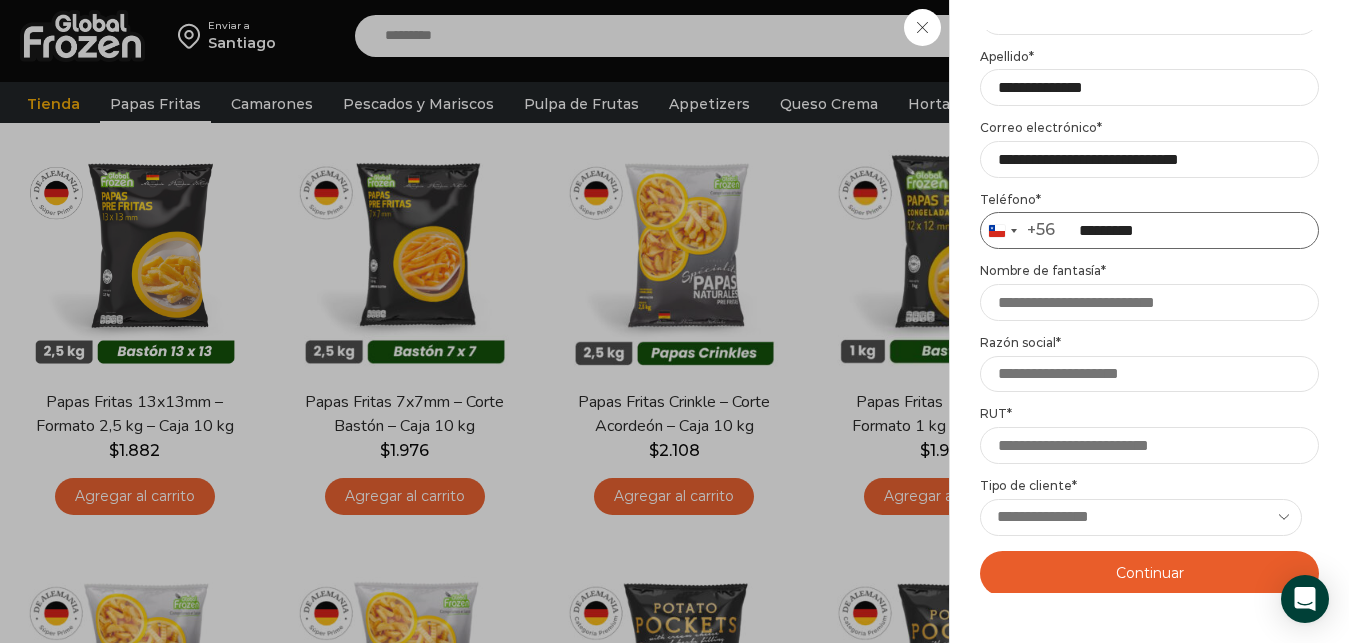 type on "*********" 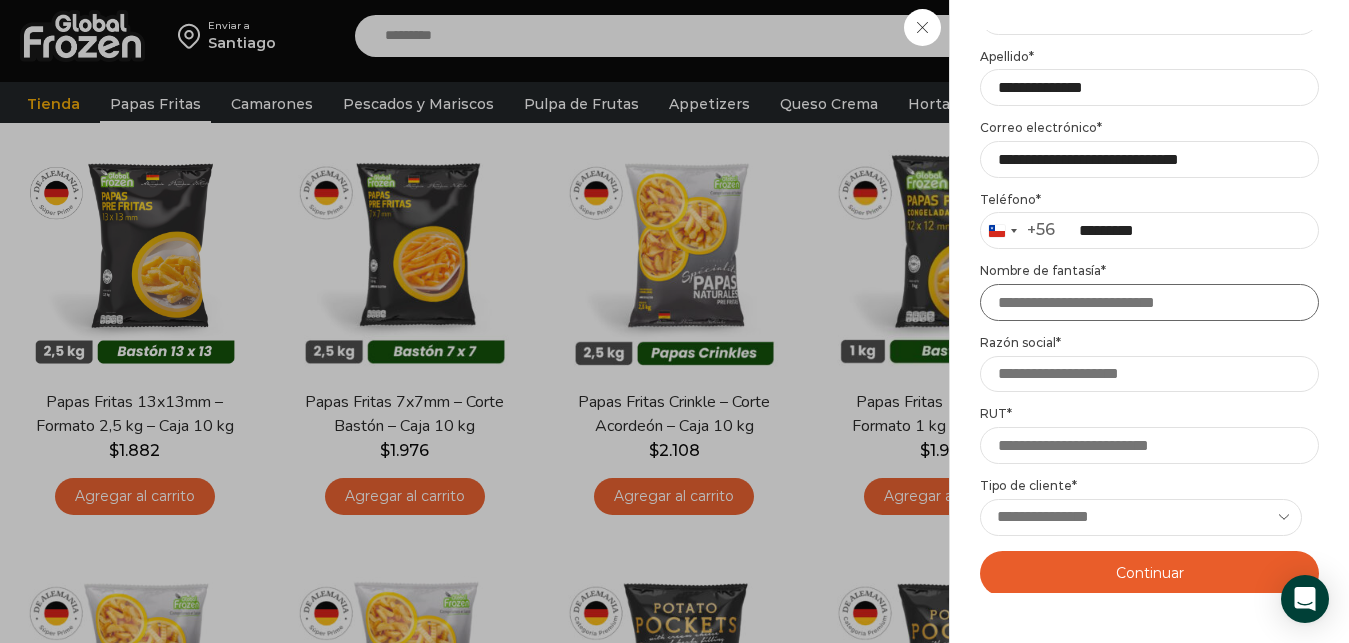click on "Nombre de fantasía  *" at bounding box center [1149, 302] 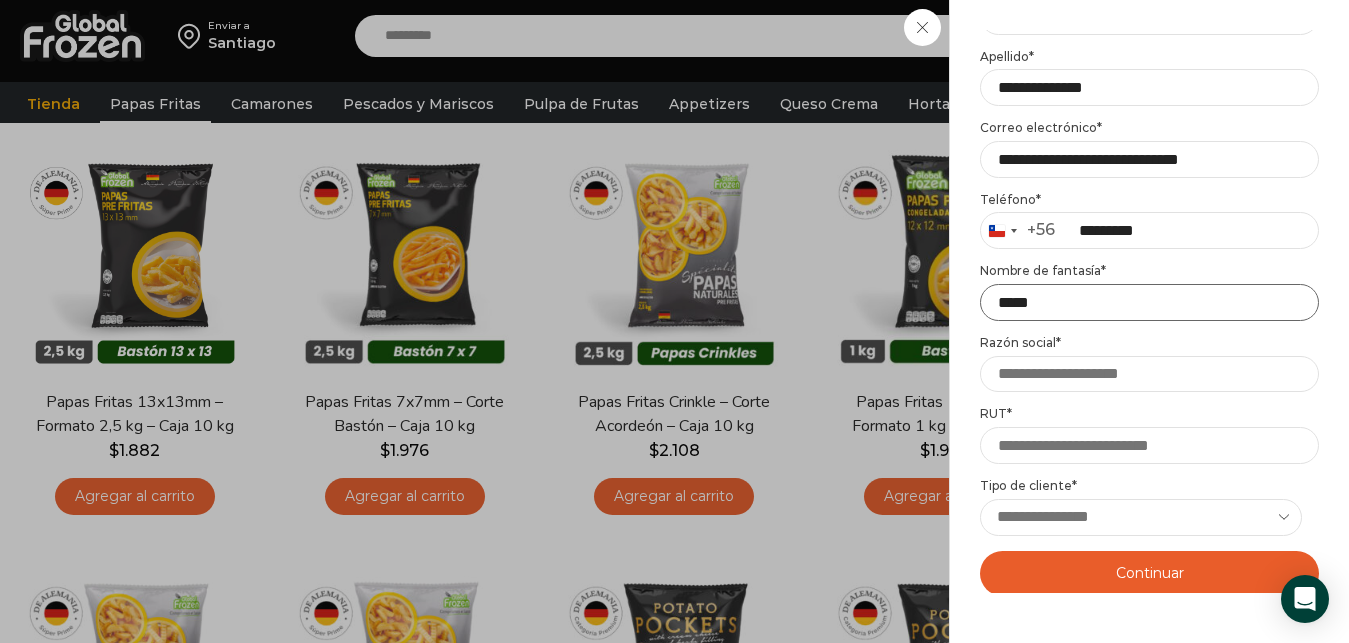 type on "*****" 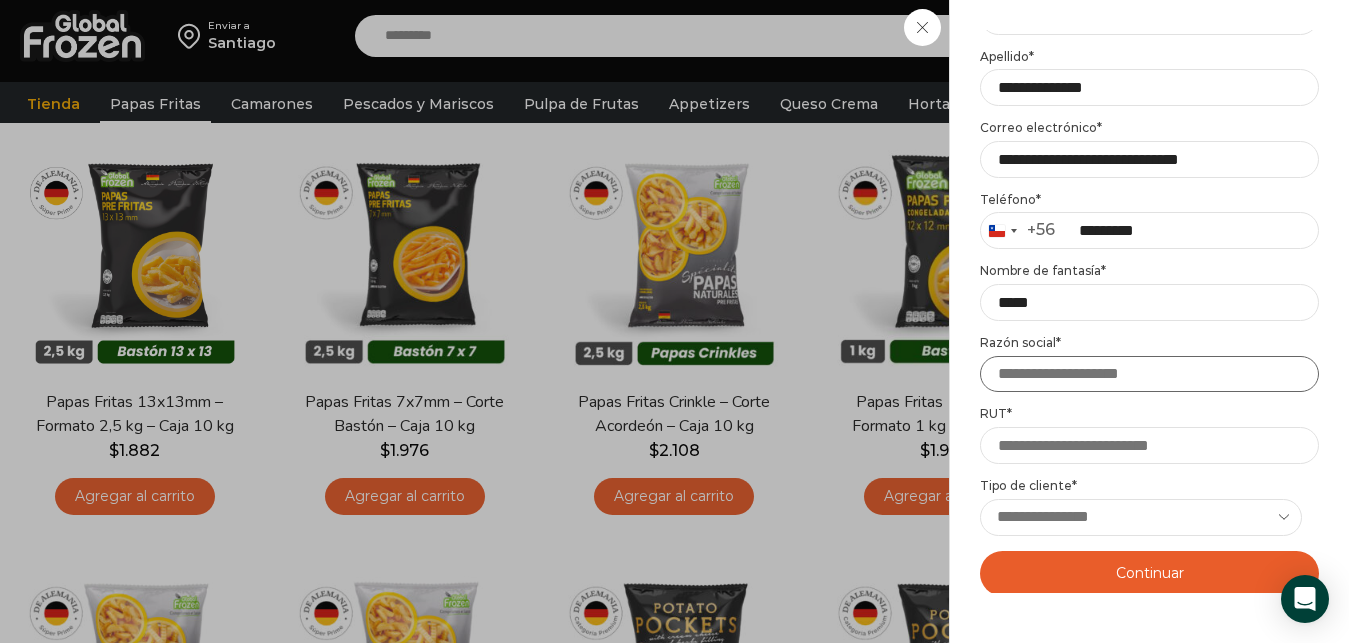 click on "Razón social  *" at bounding box center [1149, 374] 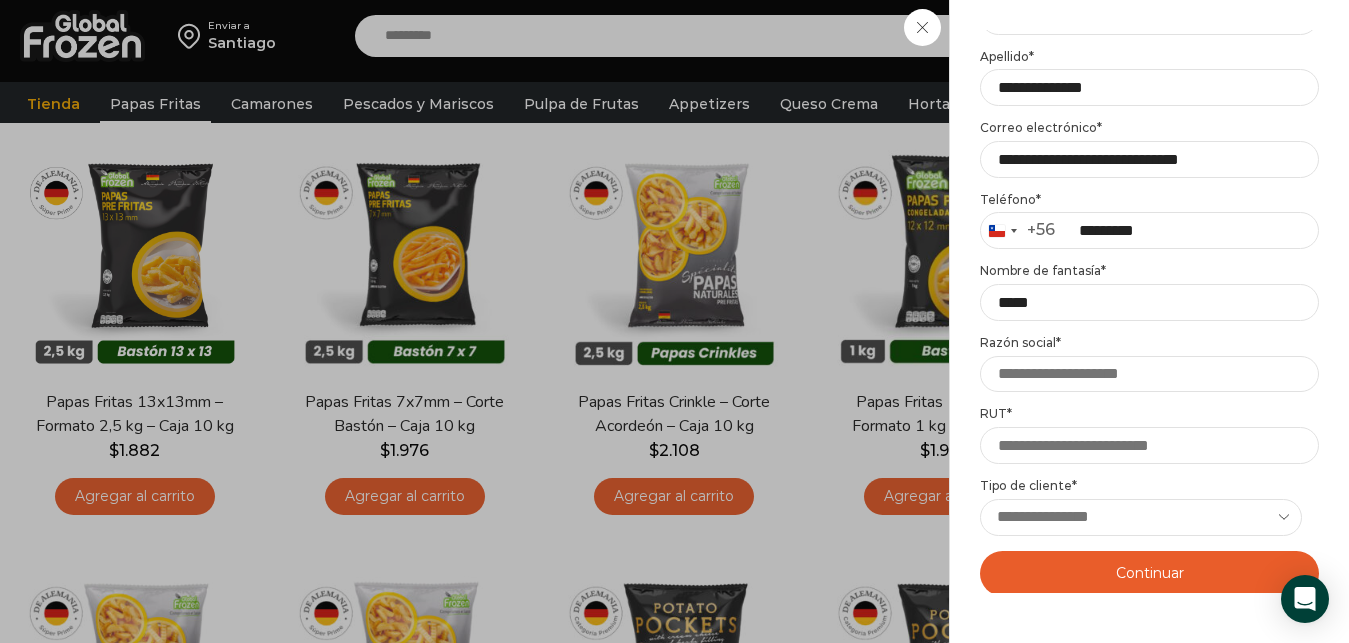 click on "**********" at bounding box center [1149, 363] 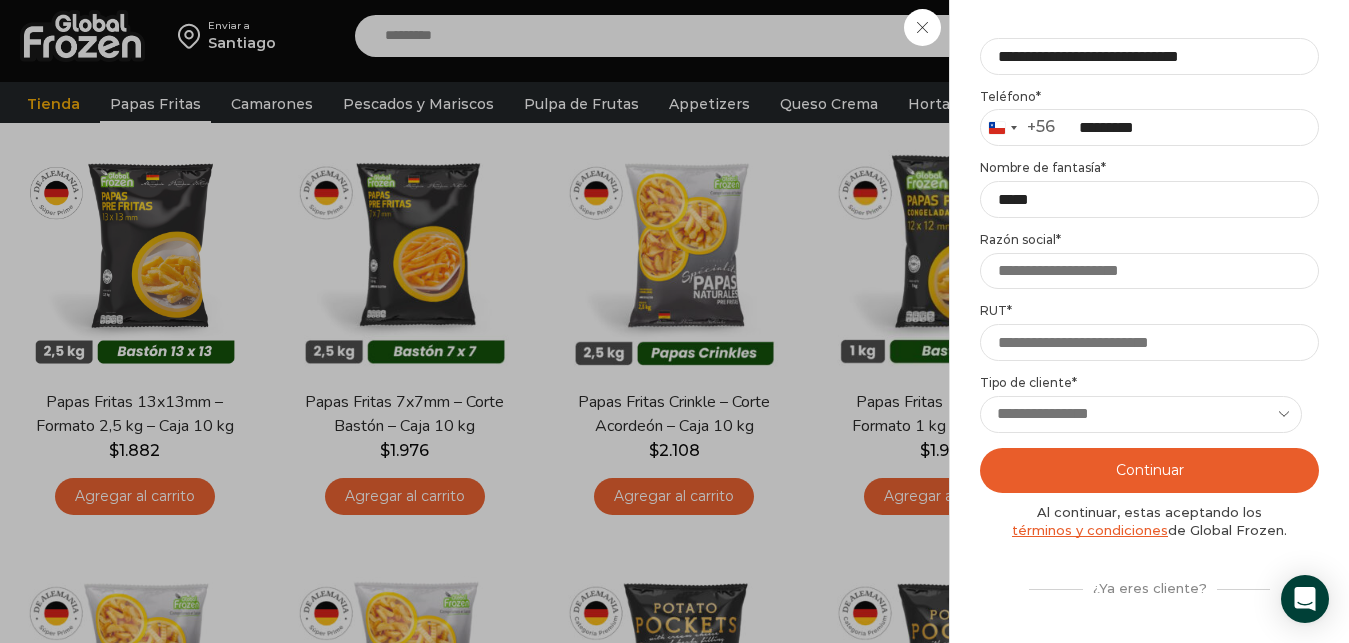 scroll, scrollTop: 336, scrollLeft: 0, axis: vertical 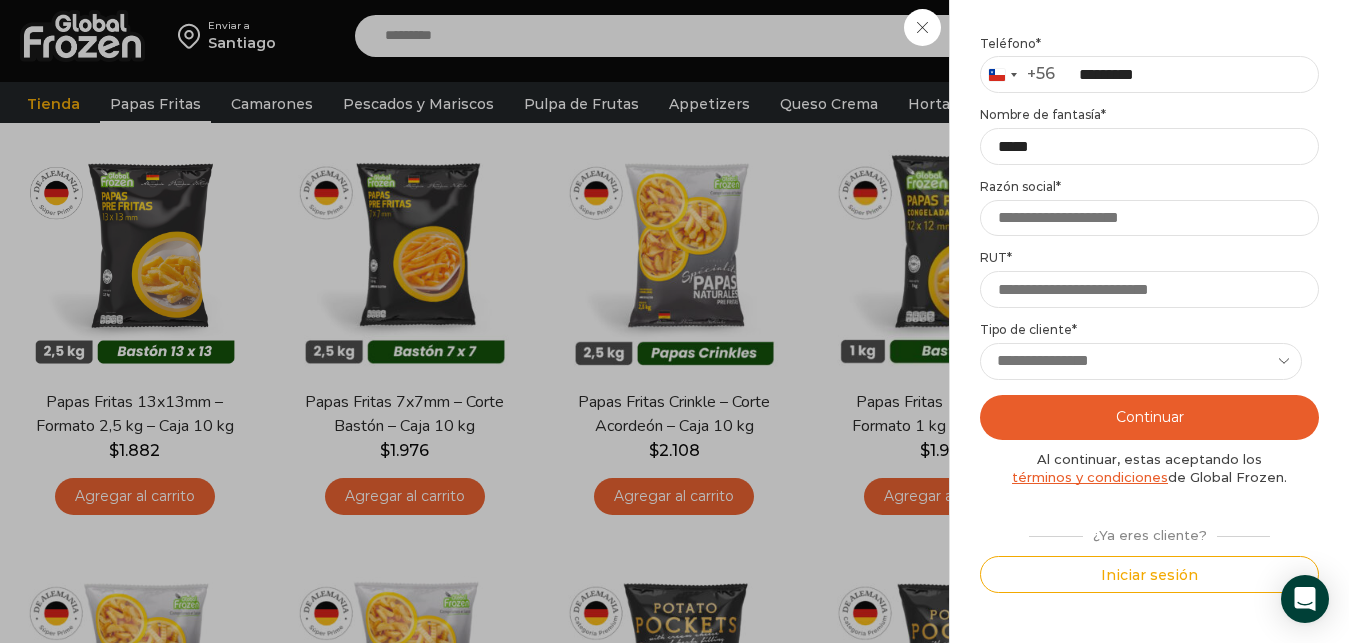 click on "**********" at bounding box center (1141, 361) 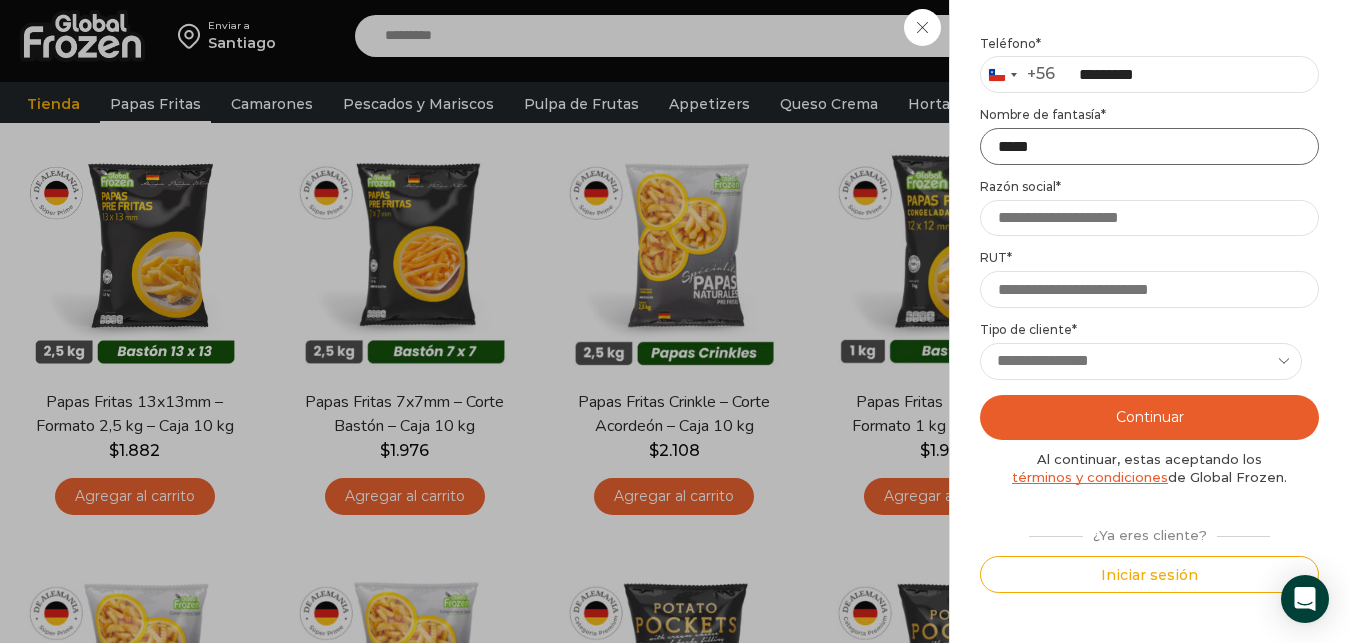 click on "*****" at bounding box center [1149, 146] 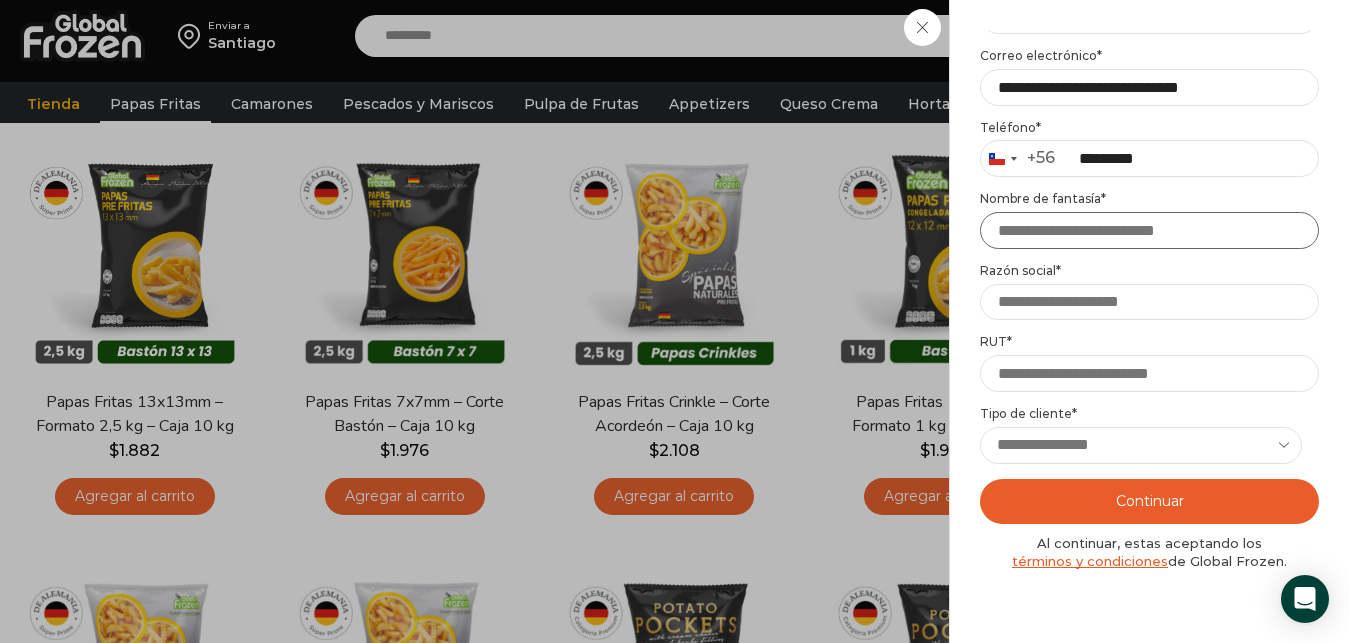 scroll, scrollTop: 336, scrollLeft: 0, axis: vertical 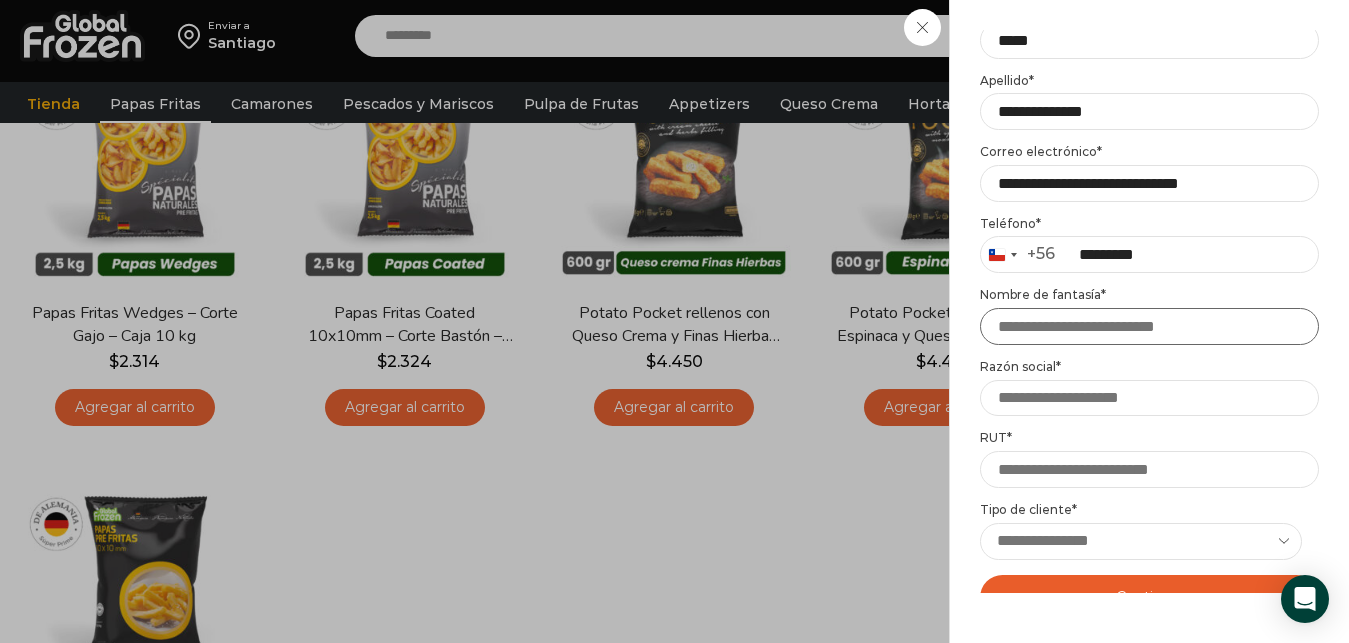 type 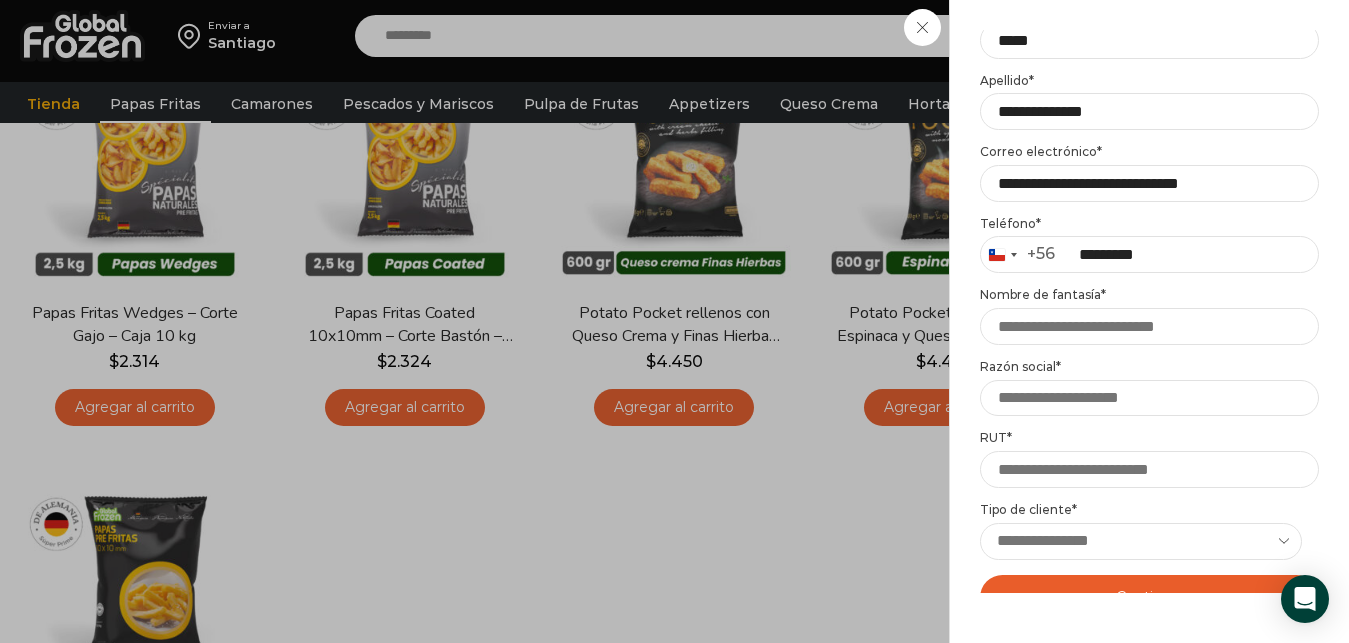 click on "**********" at bounding box center (1141, 541) 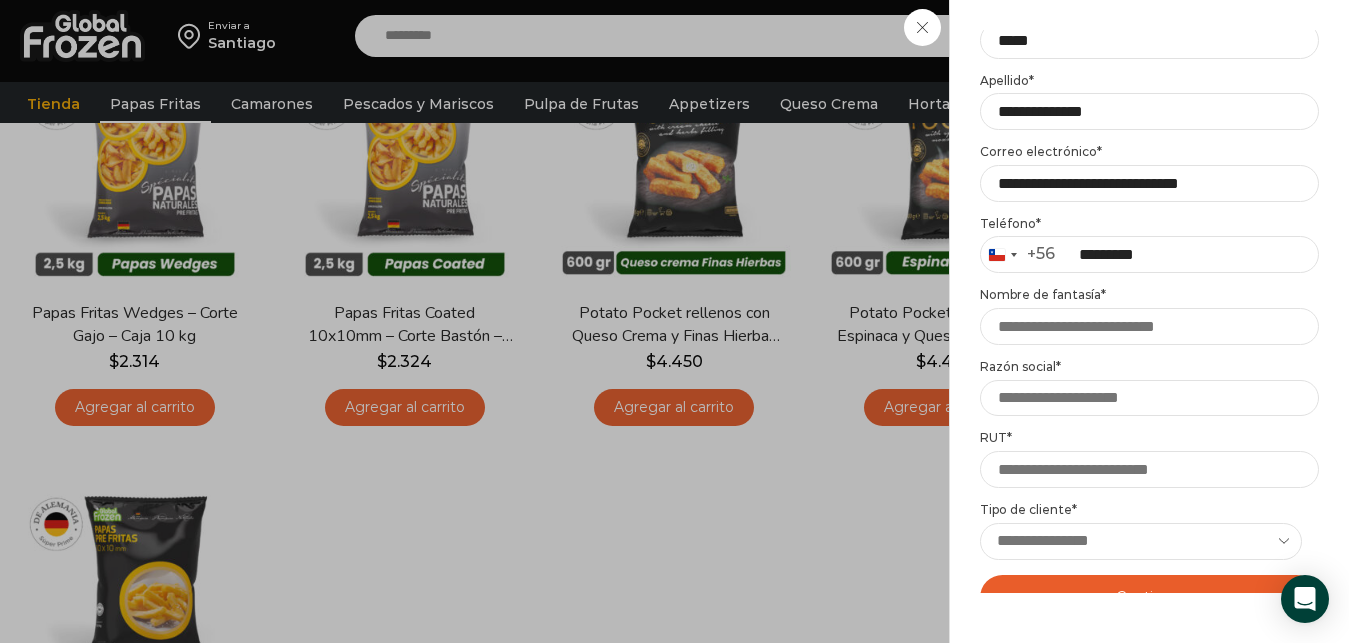 select on "****" 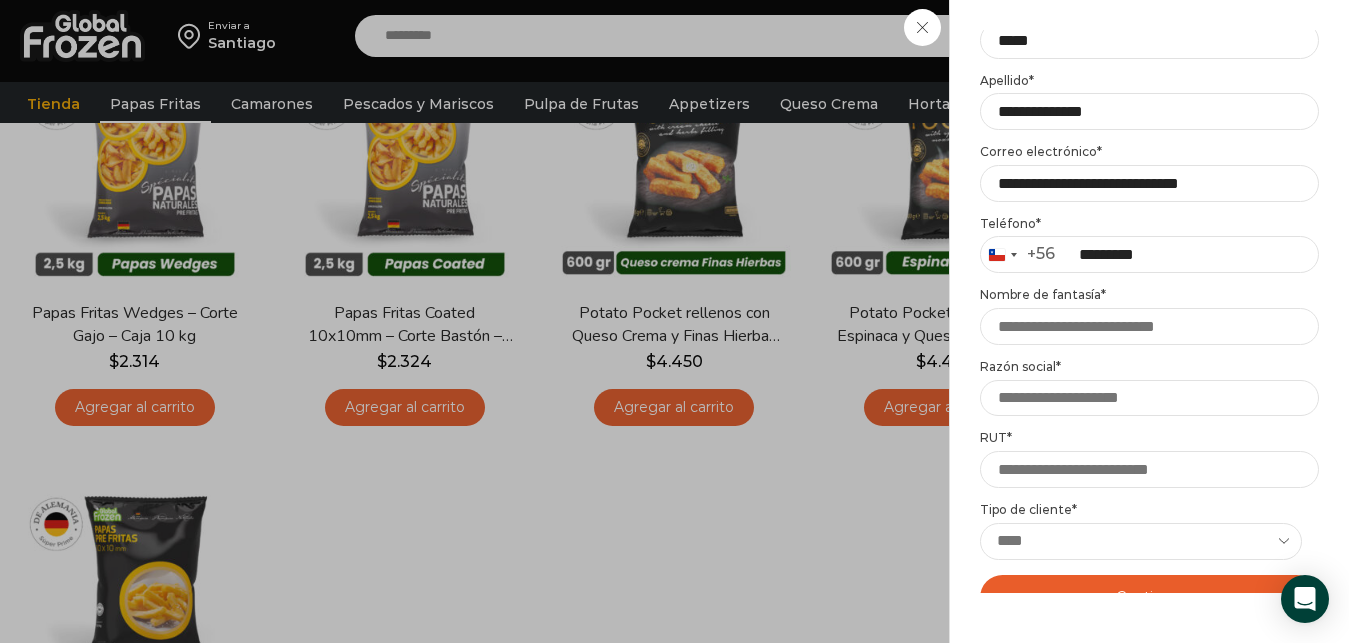 click on "****" at bounding box center [0, 0] 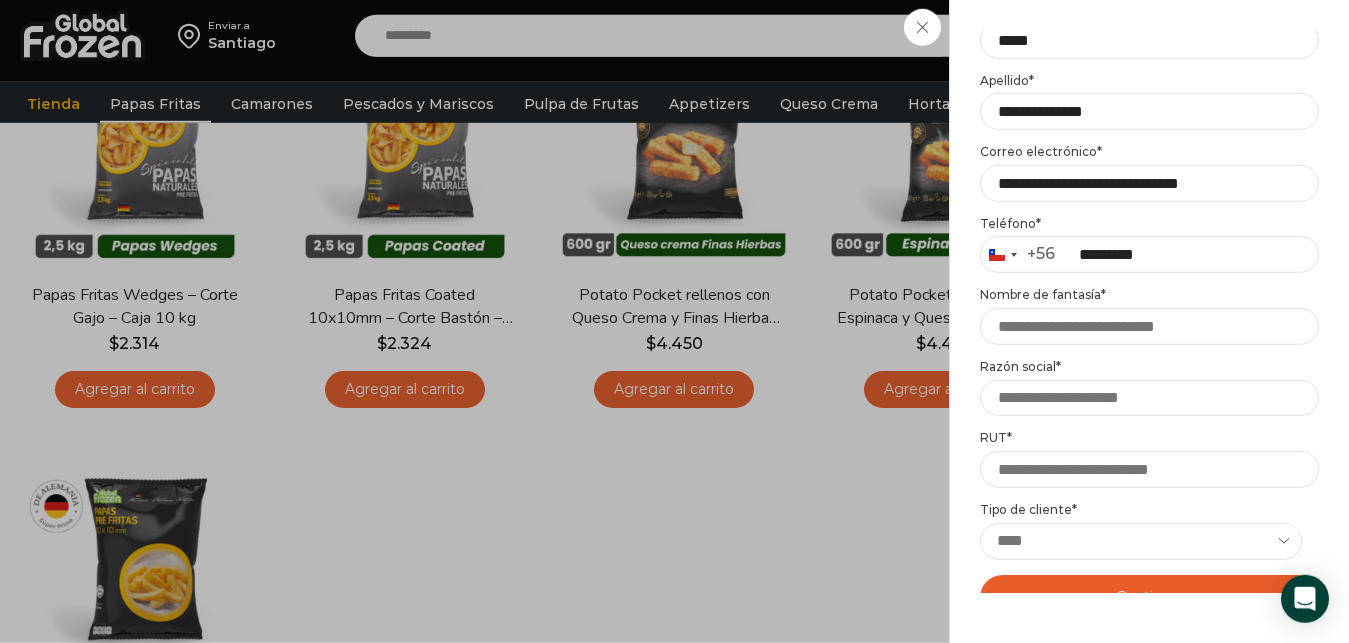 scroll, scrollTop: 850, scrollLeft: 0, axis: vertical 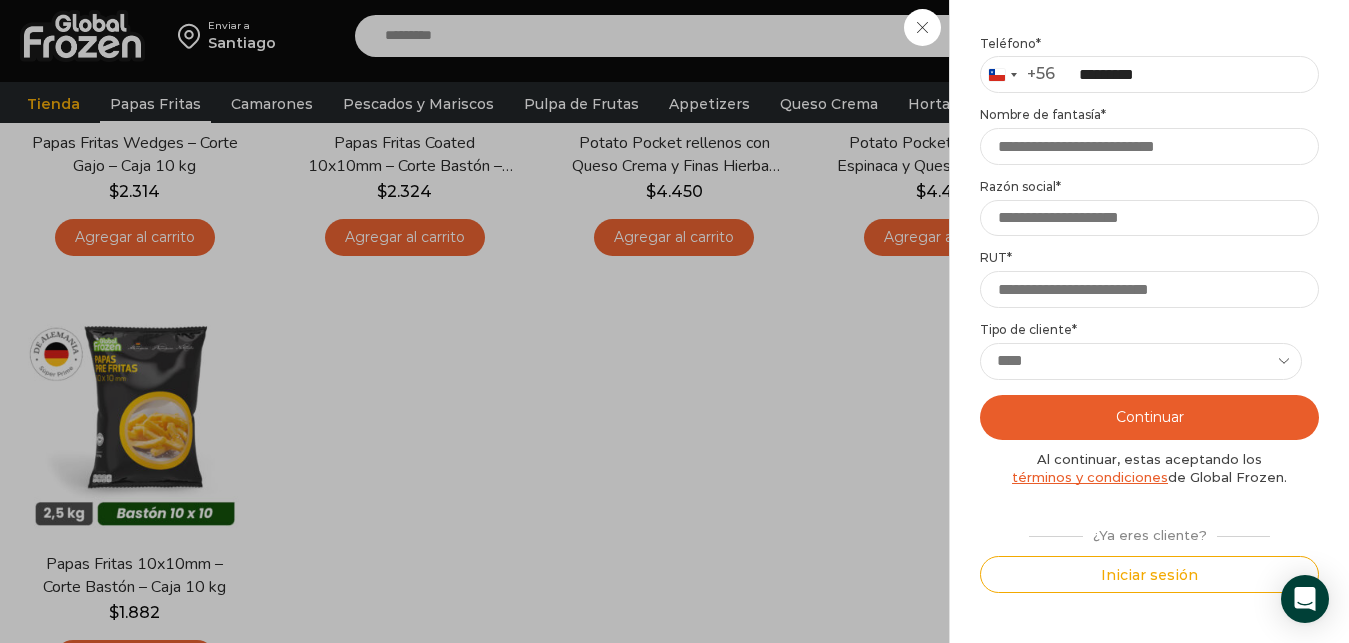 click on "Continuar" at bounding box center (1149, 417) 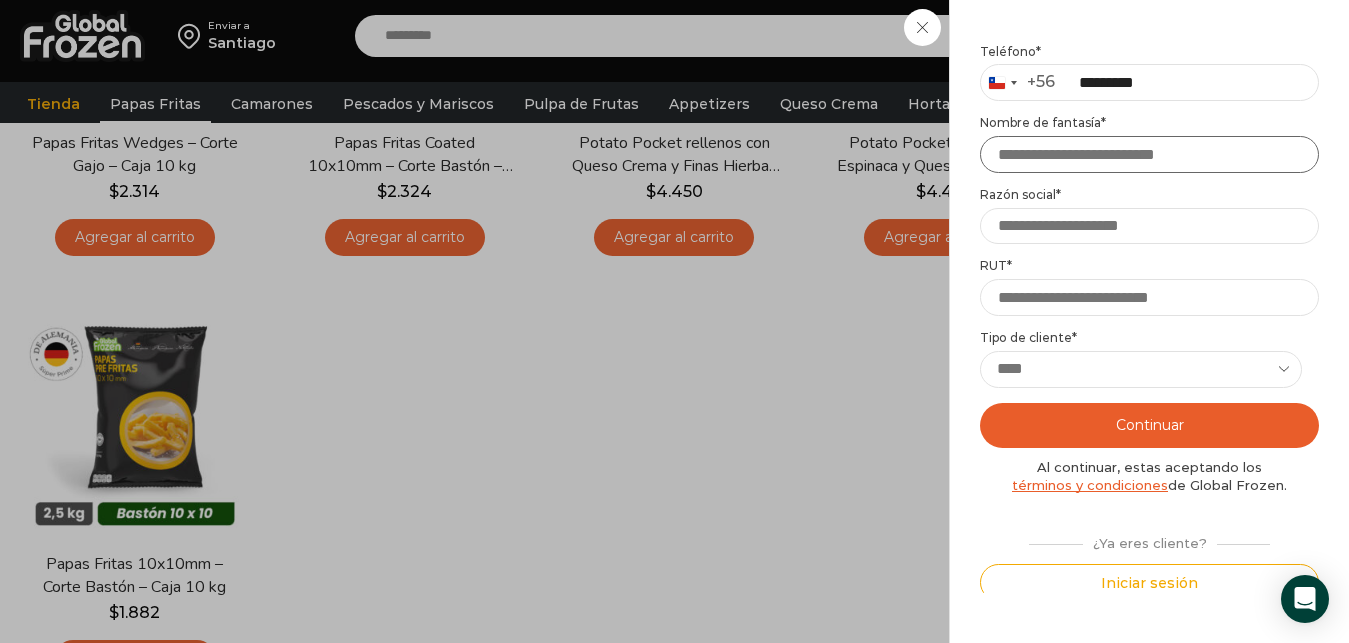scroll, scrollTop: 336, scrollLeft: 0, axis: vertical 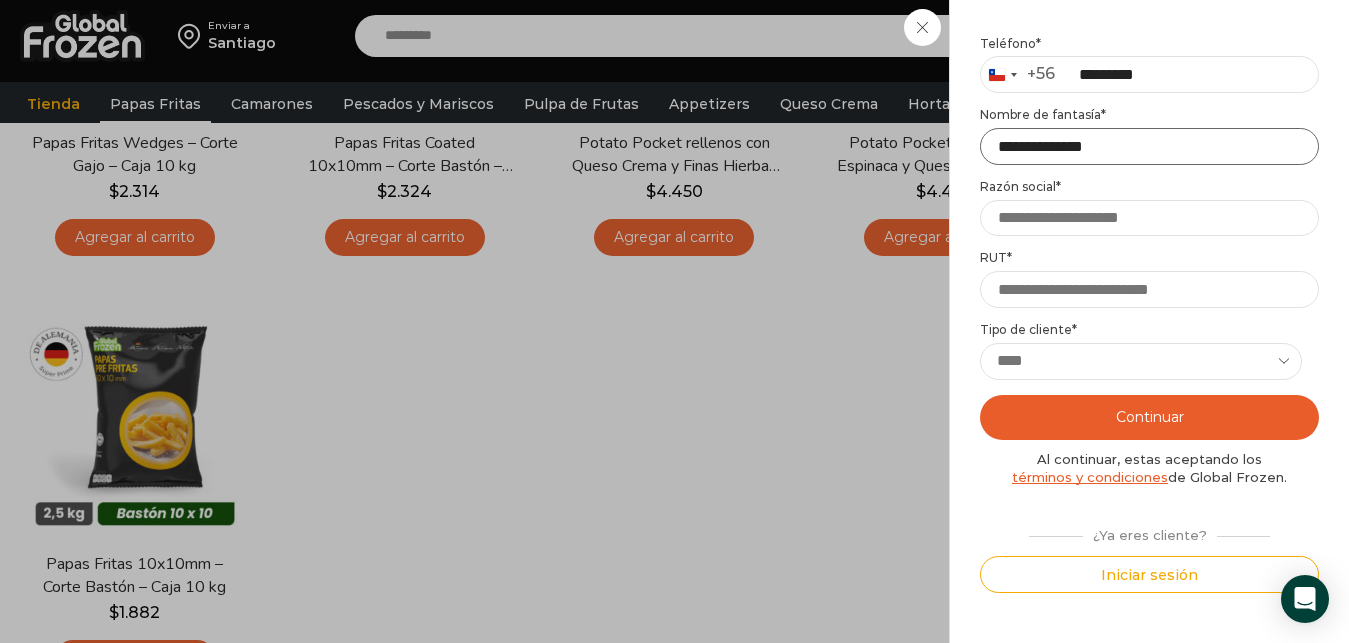 type on "**********" 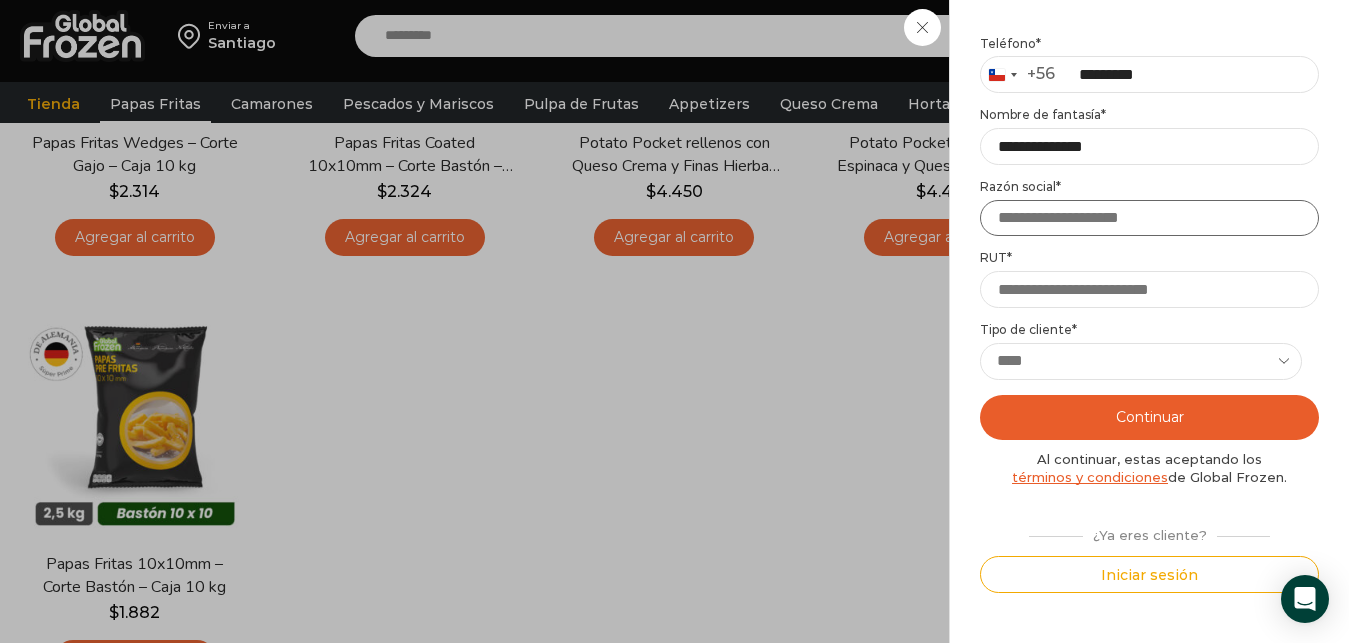 type on "*" 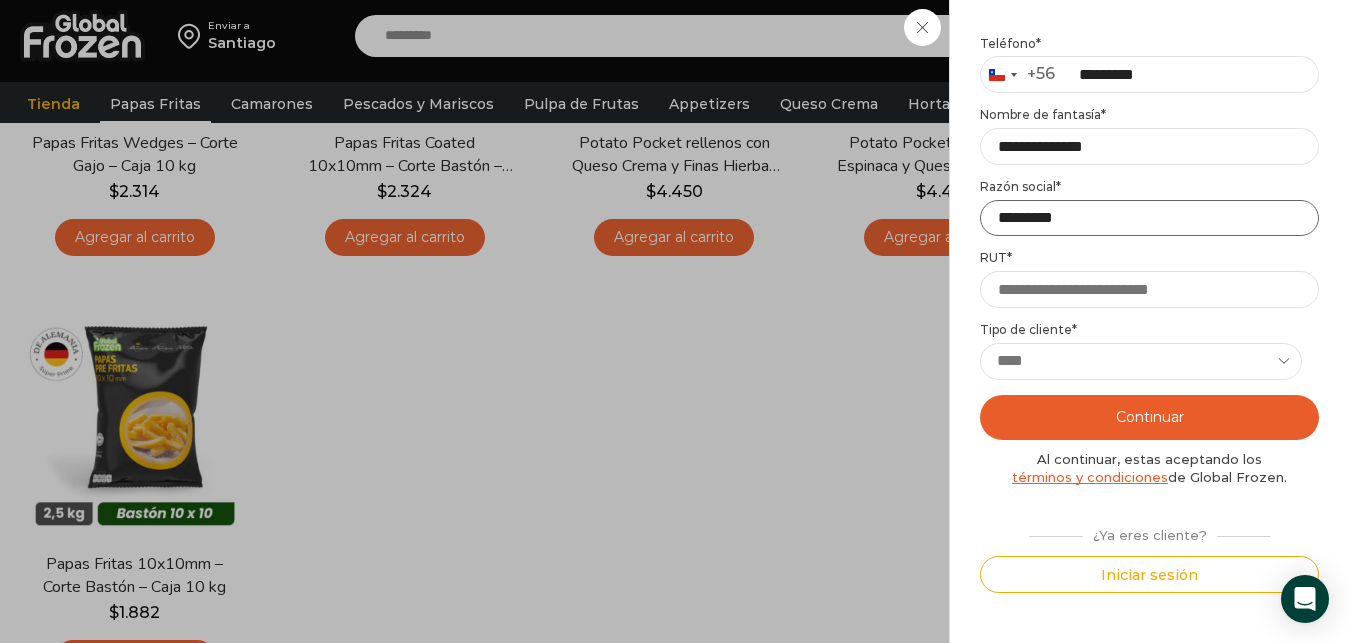 type on "*********" 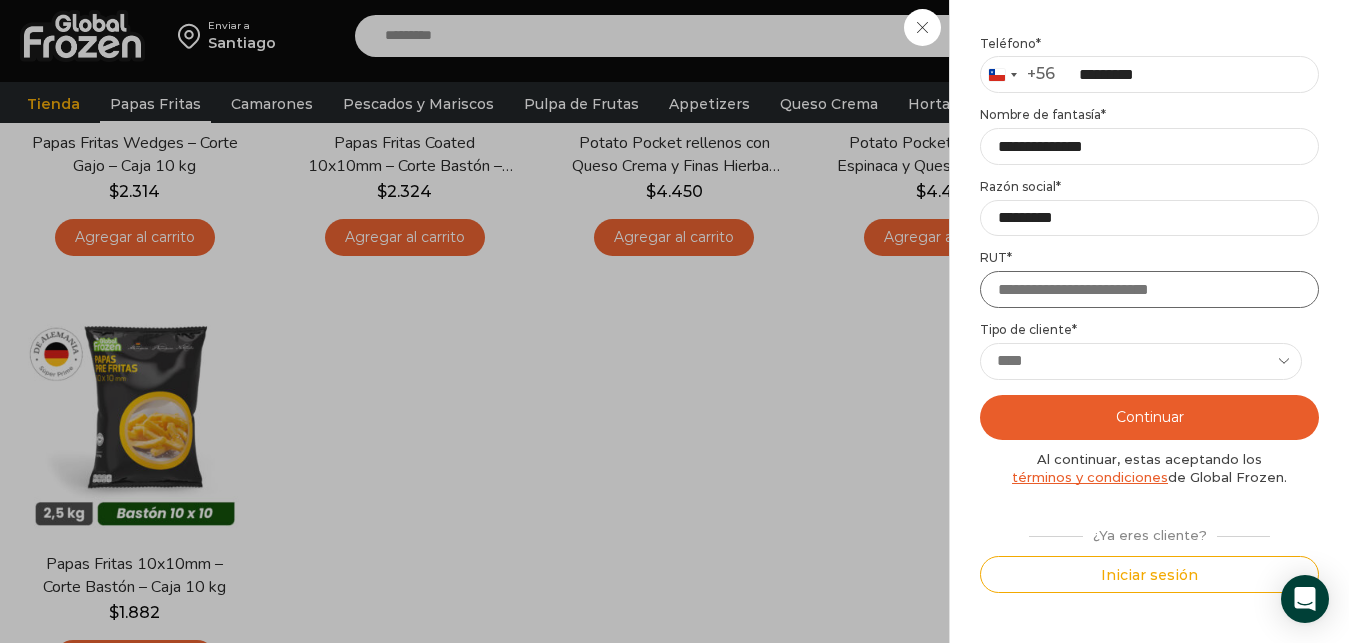 click on "RUT  *" at bounding box center [1149, 289] 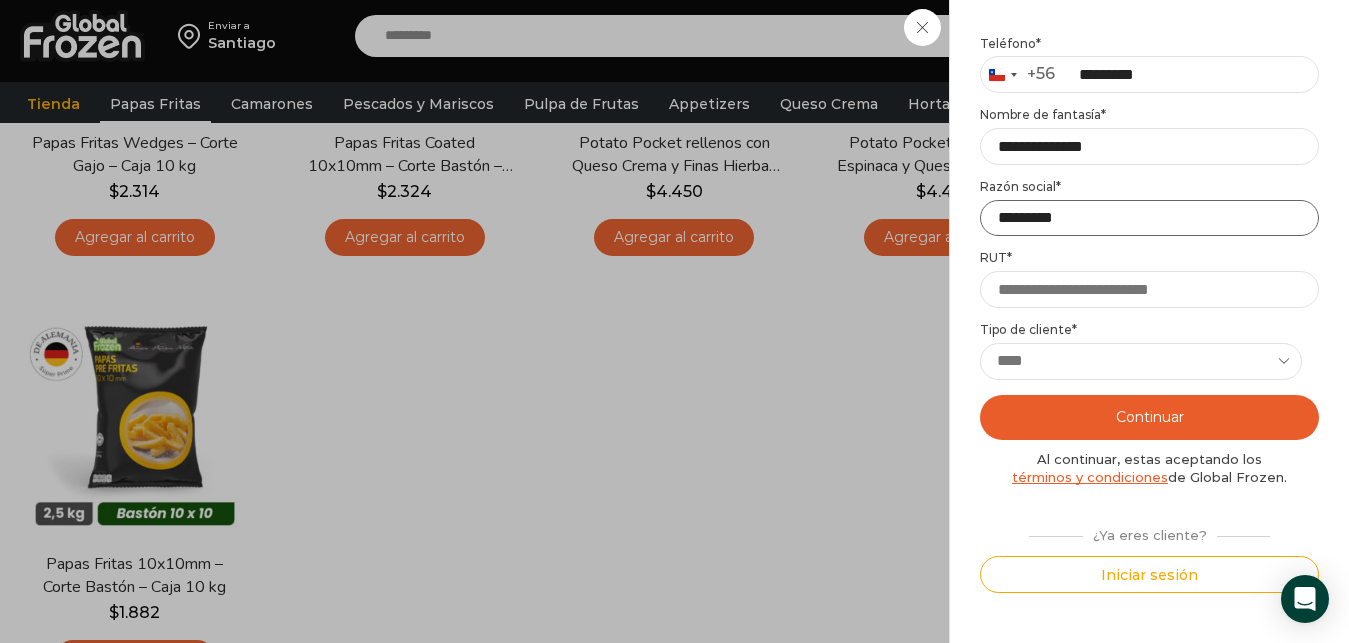 drag, startPoint x: 1099, startPoint y: 214, endPoint x: 915, endPoint y: 202, distance: 184.39088 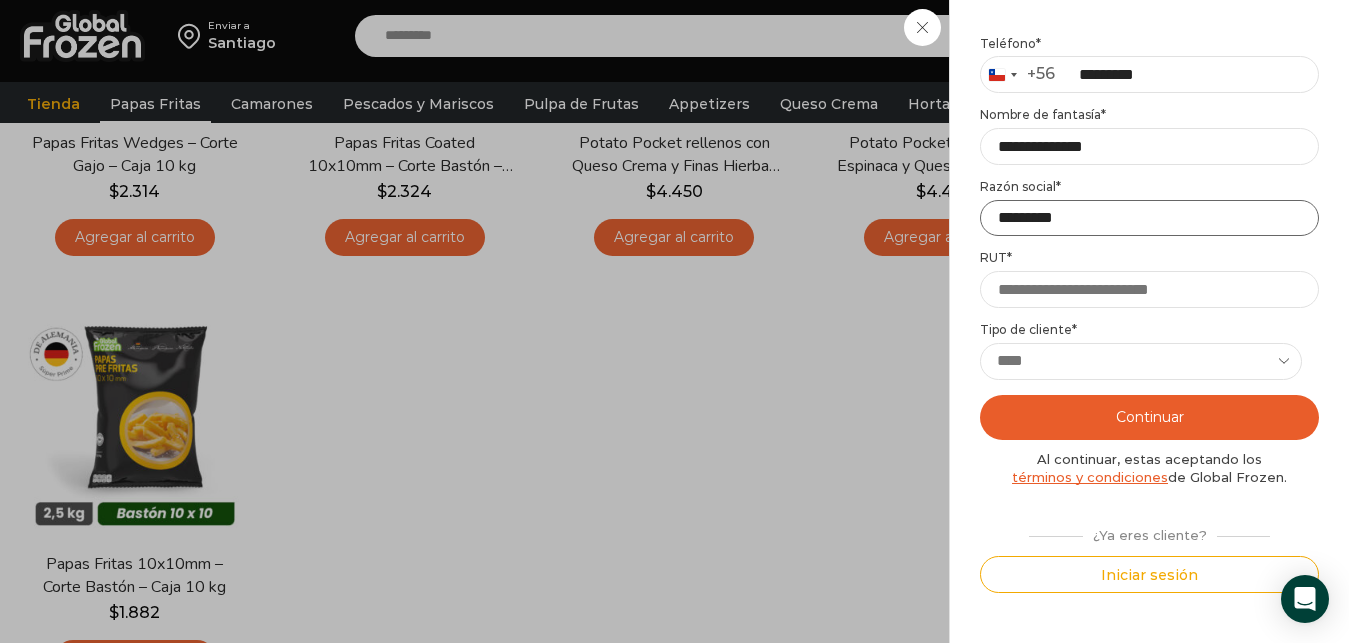 click on "*********" at bounding box center [1149, 218] 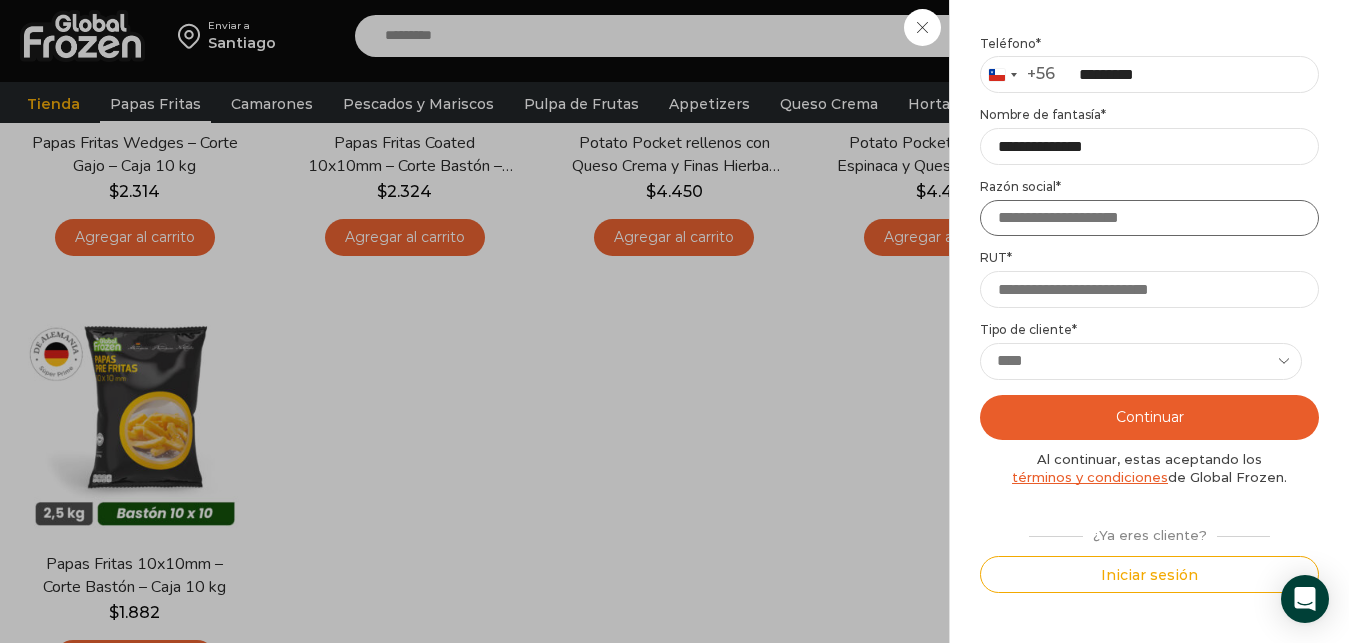 click on "Razón social  *" at bounding box center [1149, 218] 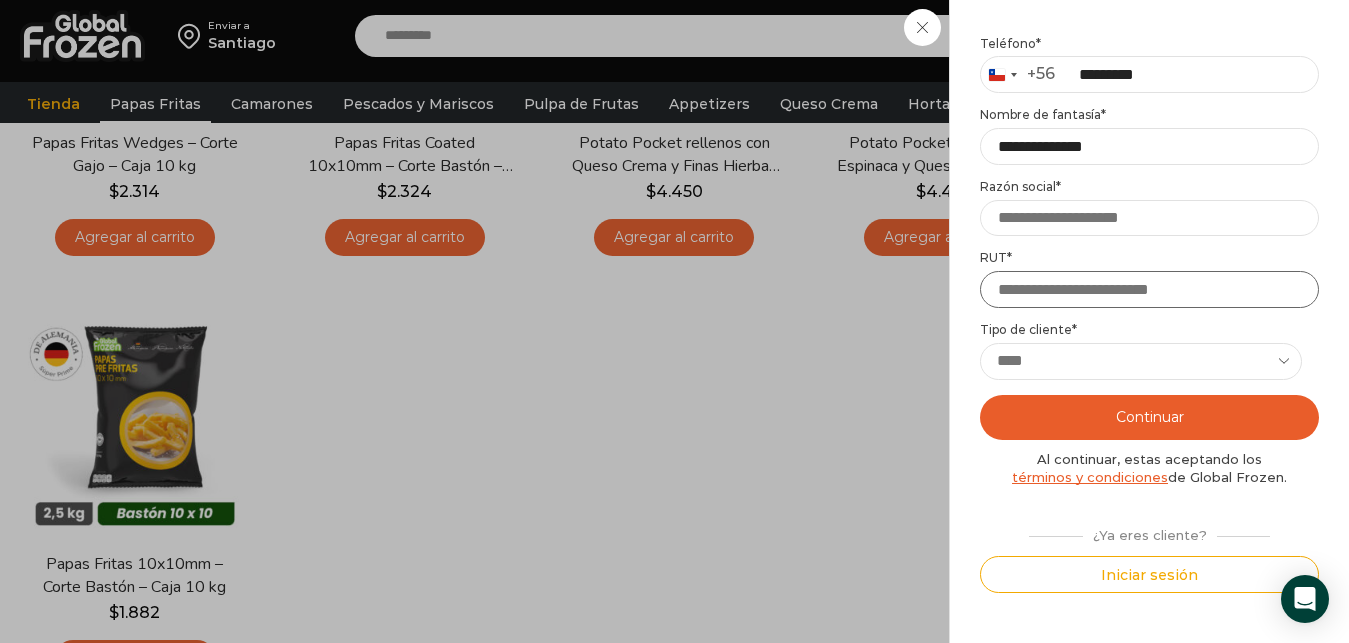 click on "RUT  *" at bounding box center (1149, 289) 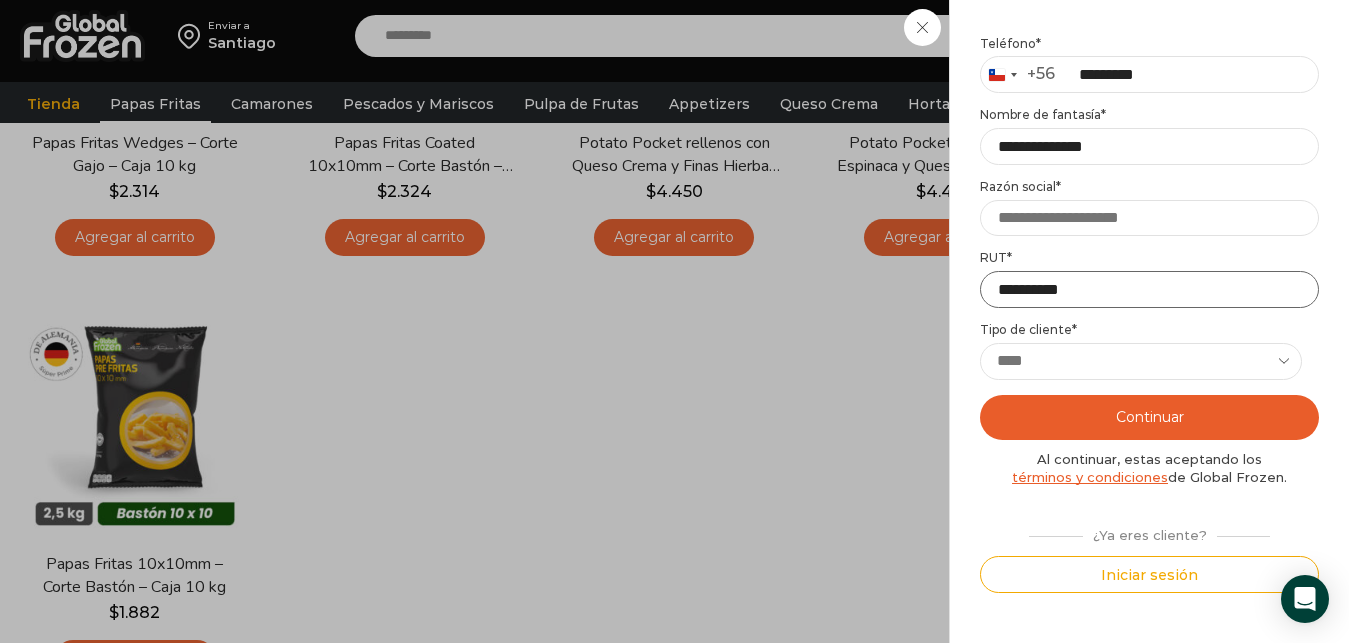 type on "**********" 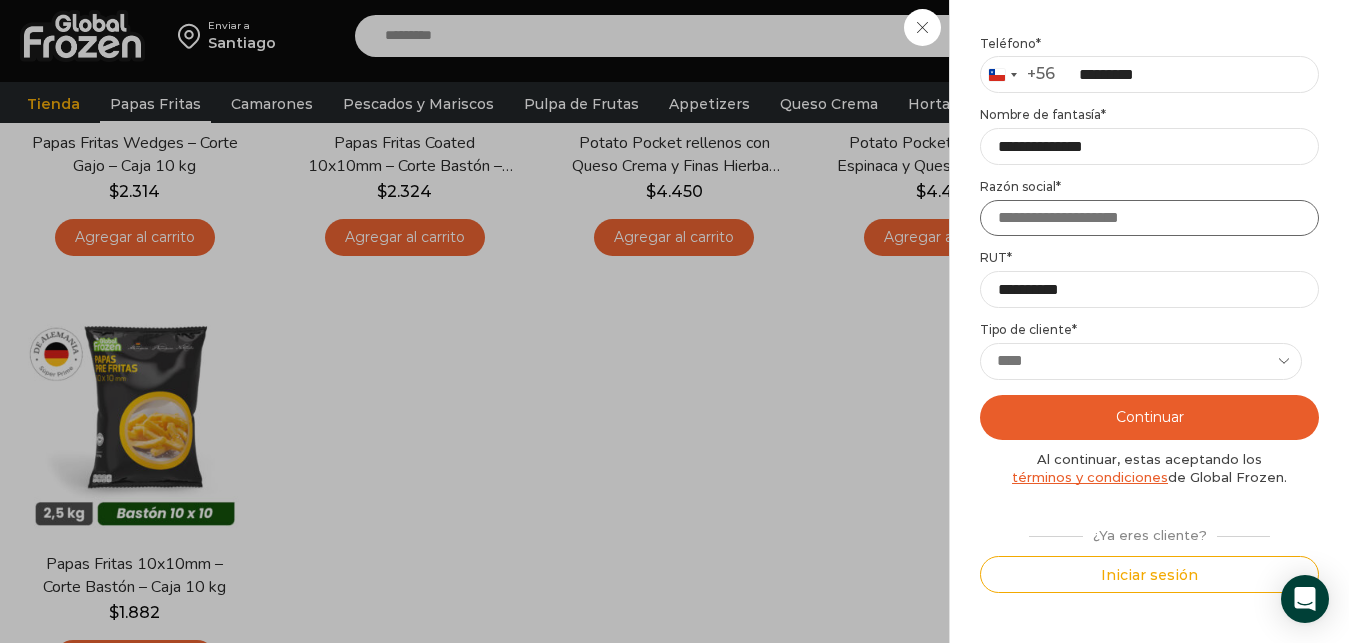 click on "Razón social  *" at bounding box center [1149, 218] 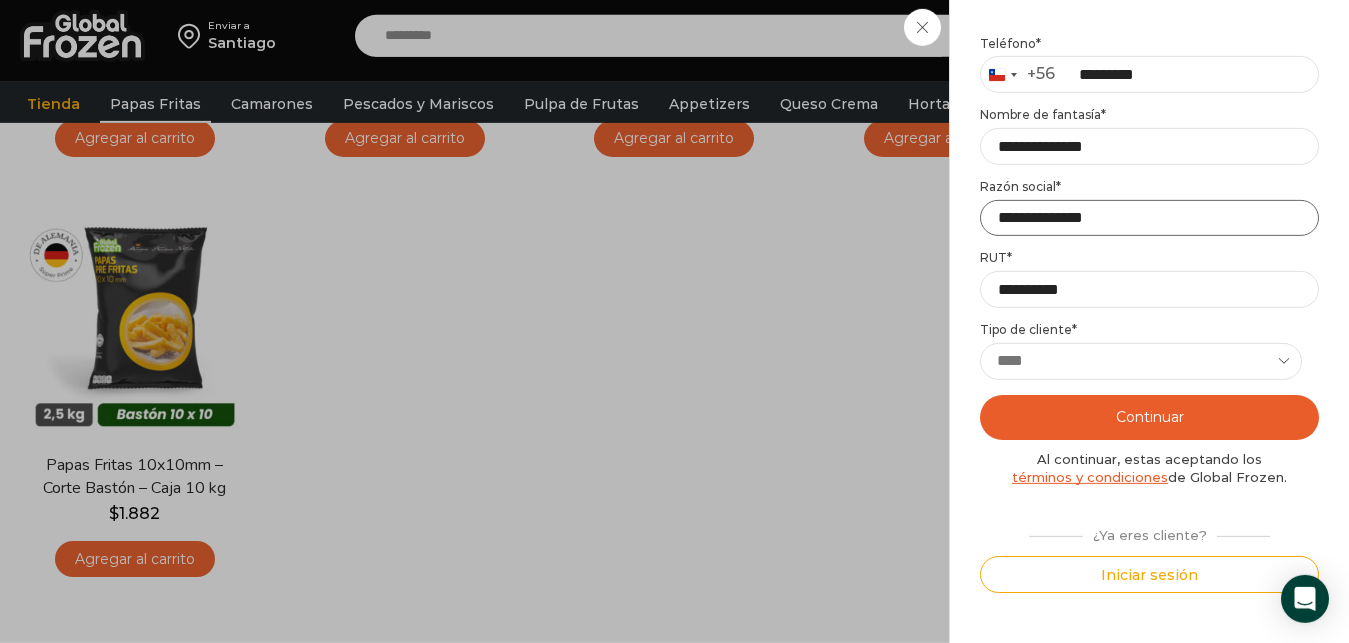 scroll, scrollTop: 1020, scrollLeft: 0, axis: vertical 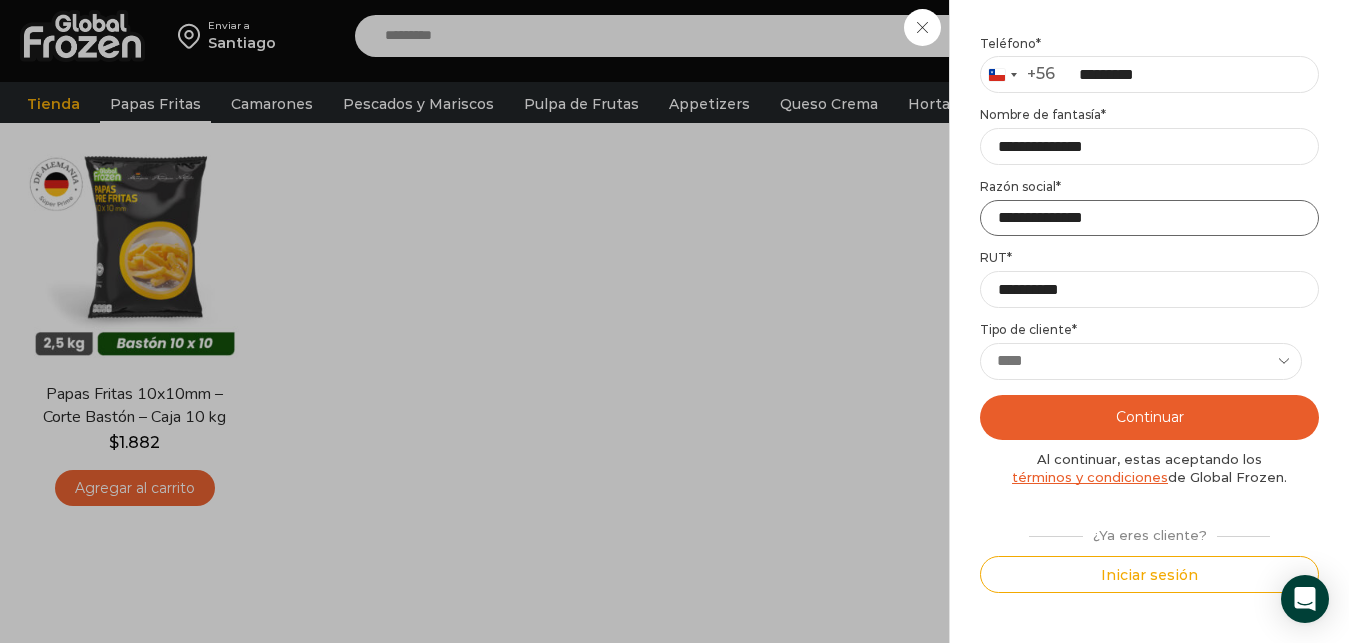 type on "**********" 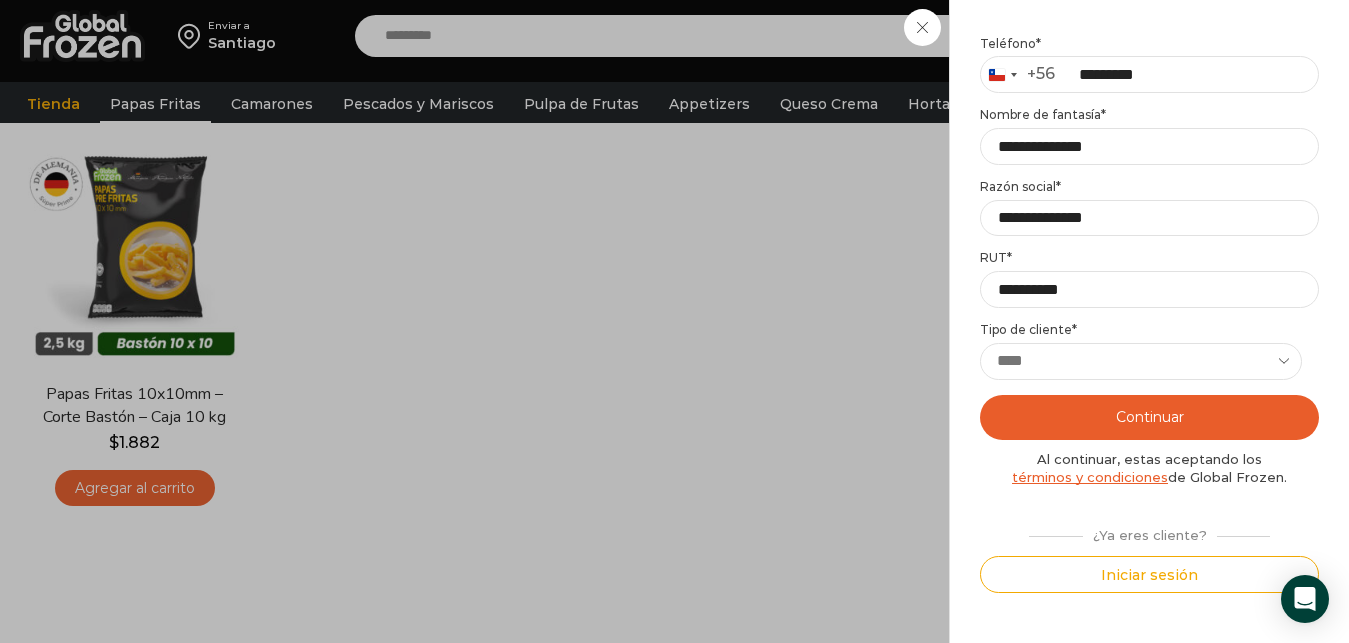 click on "Continuar" at bounding box center [1149, 417] 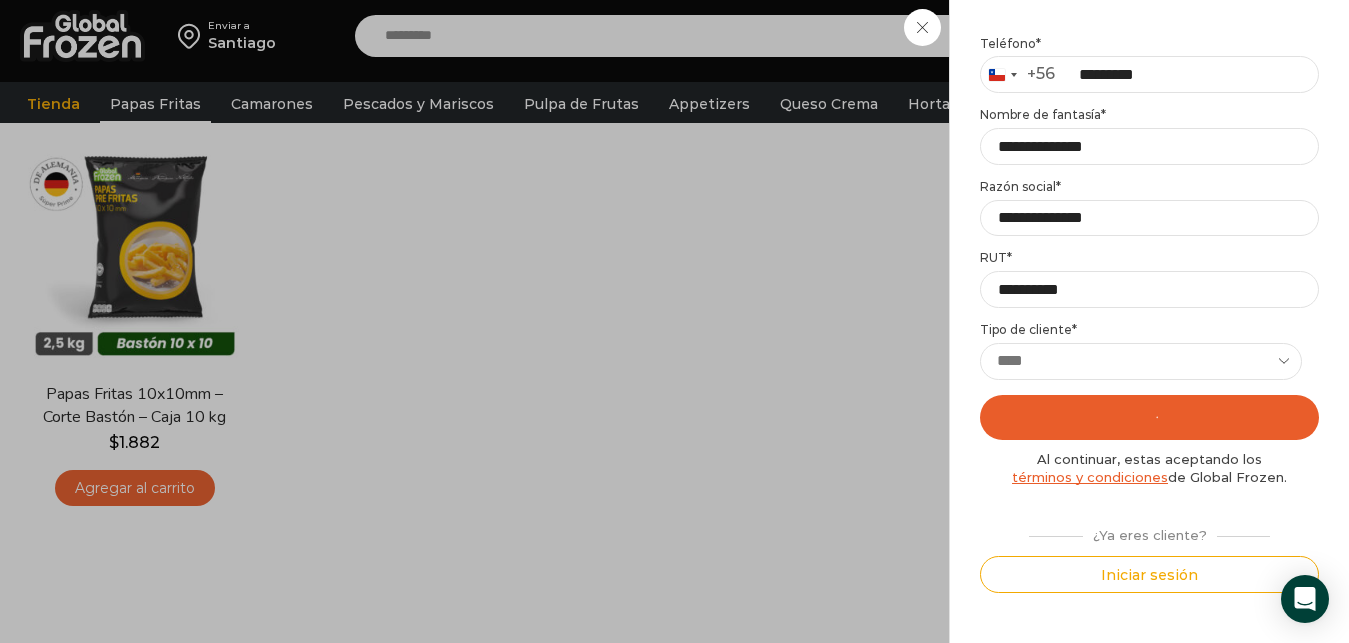 scroll, scrollTop: 0, scrollLeft: 0, axis: both 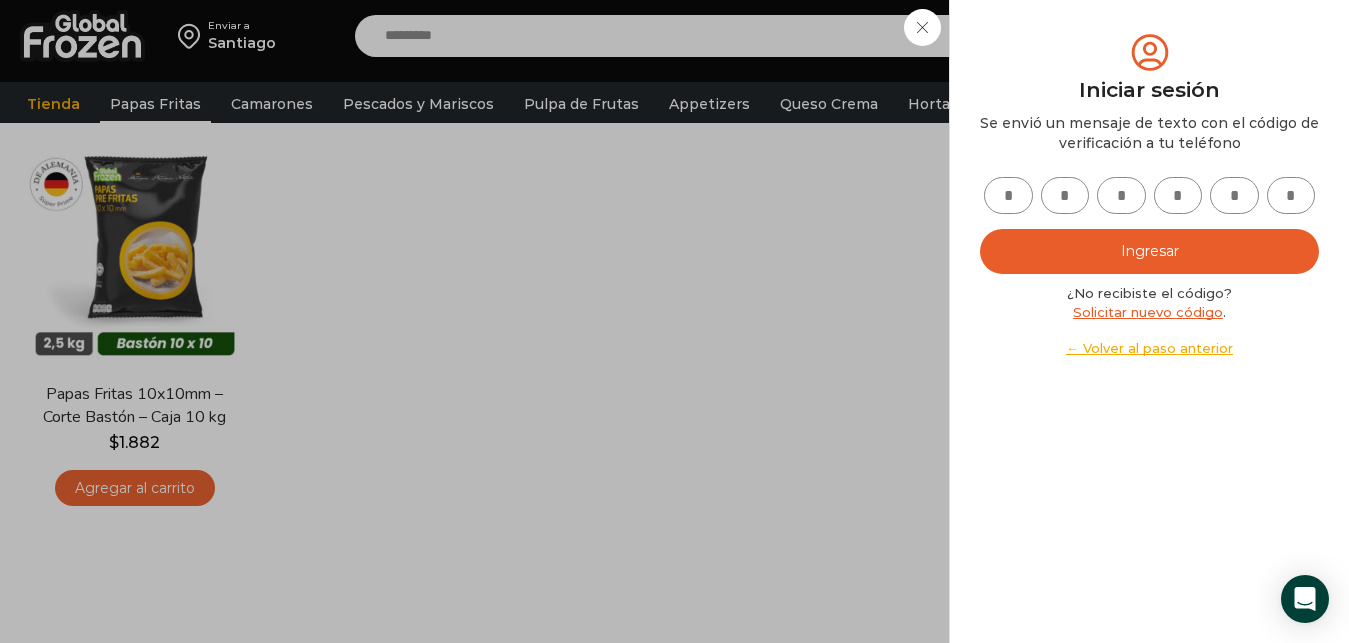 click at bounding box center (1008, 195) 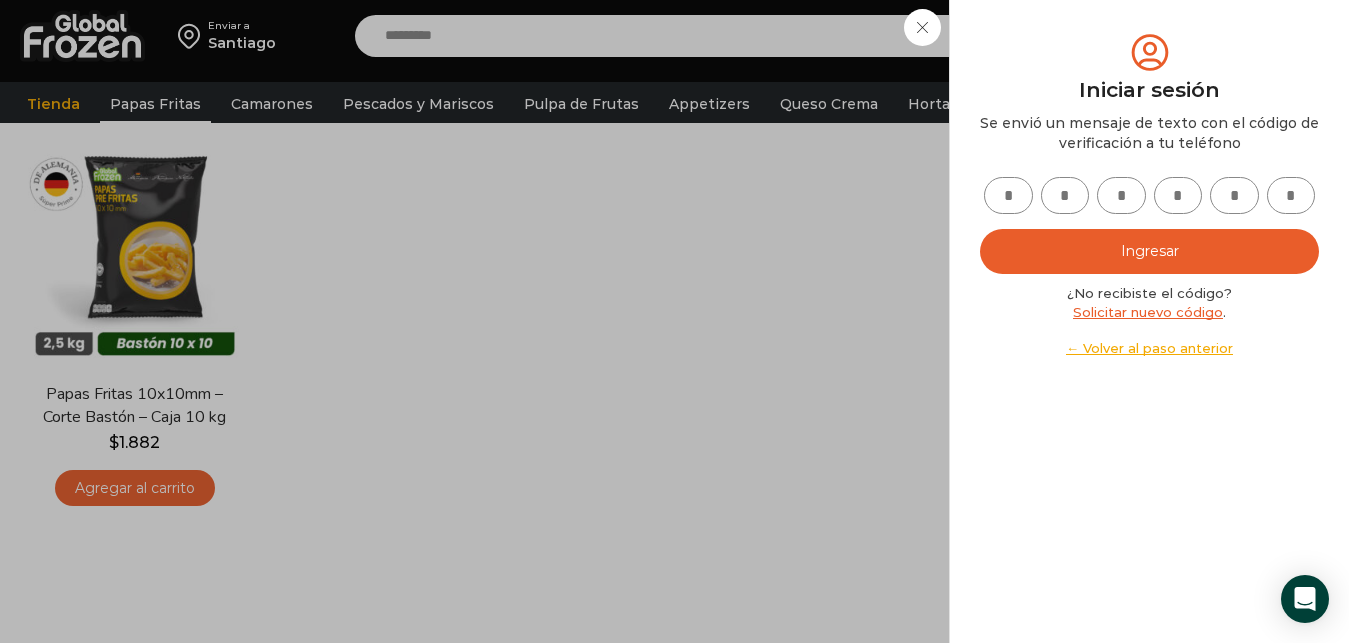 type on "*" 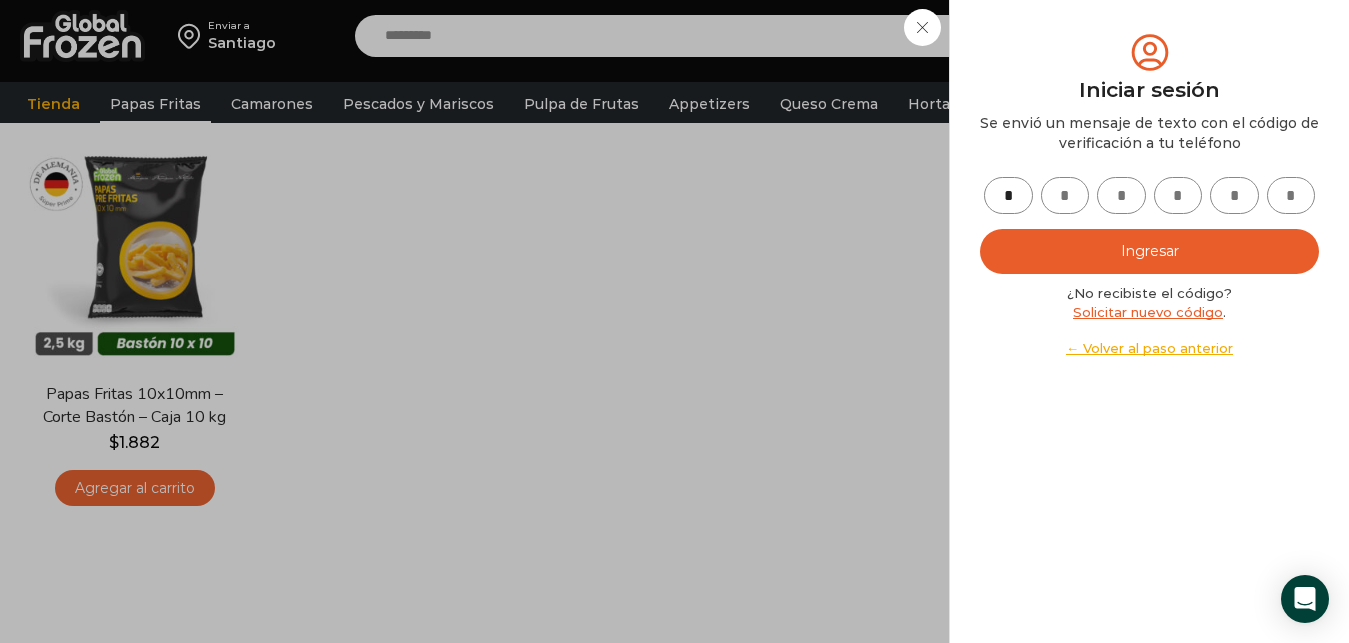 type on "*" 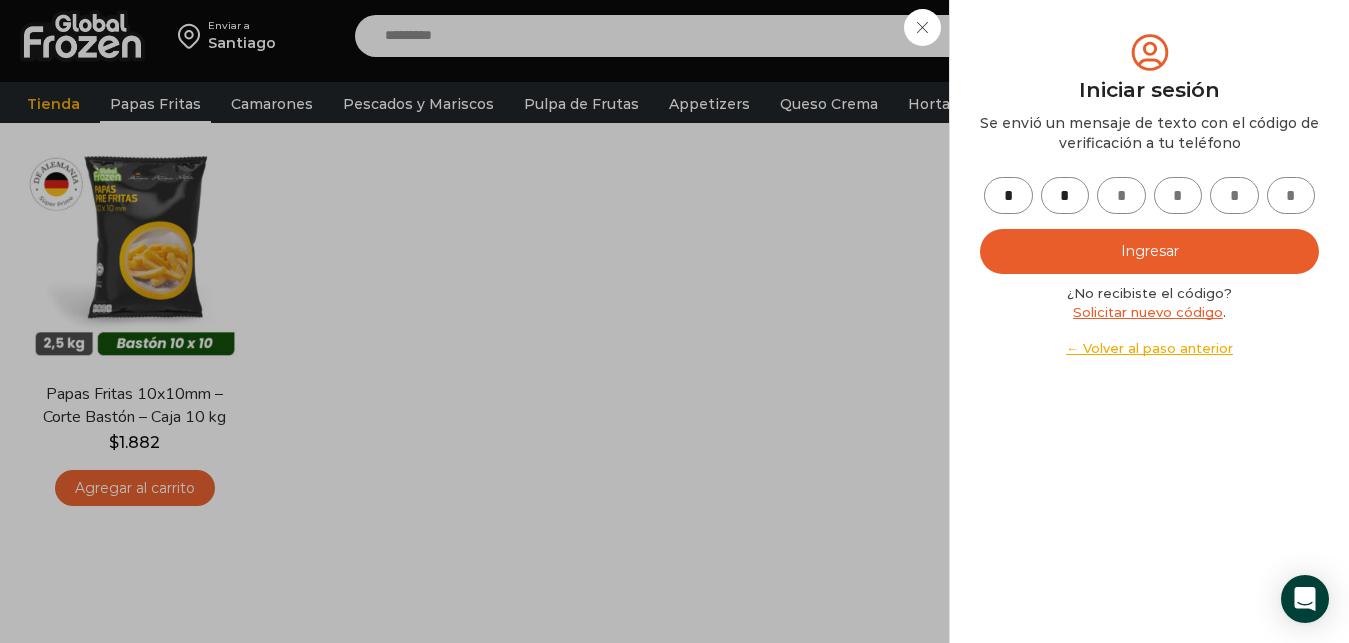 type on "*" 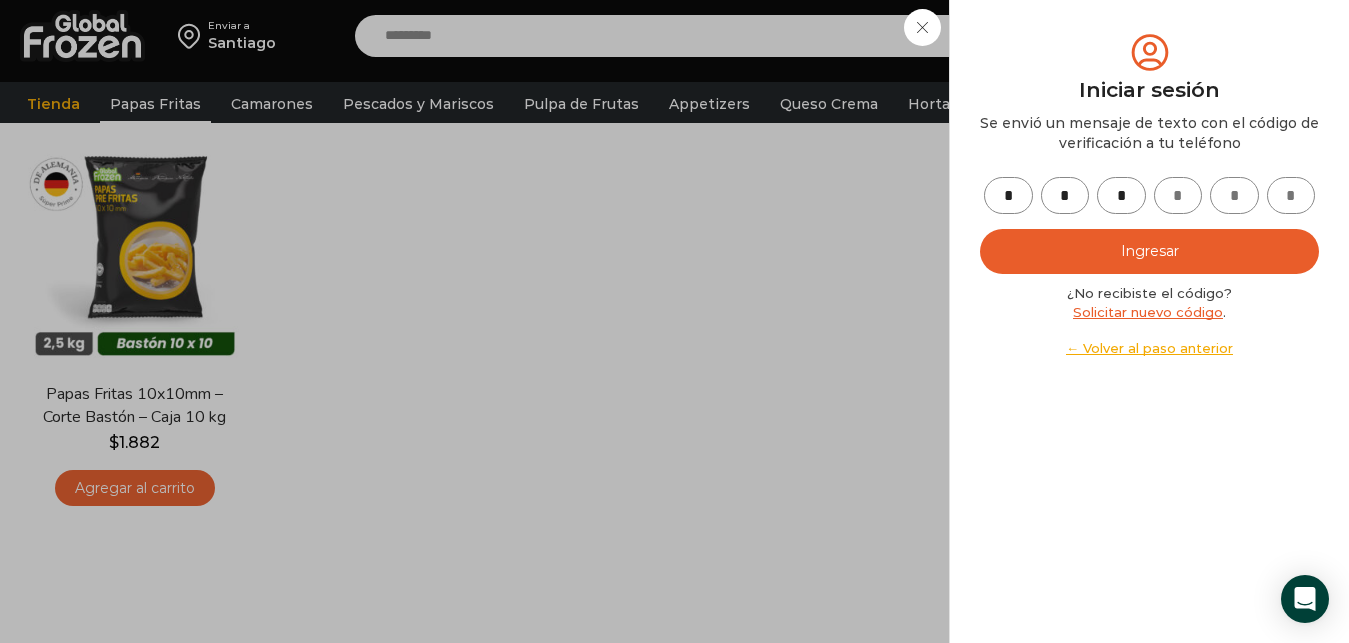 type on "*" 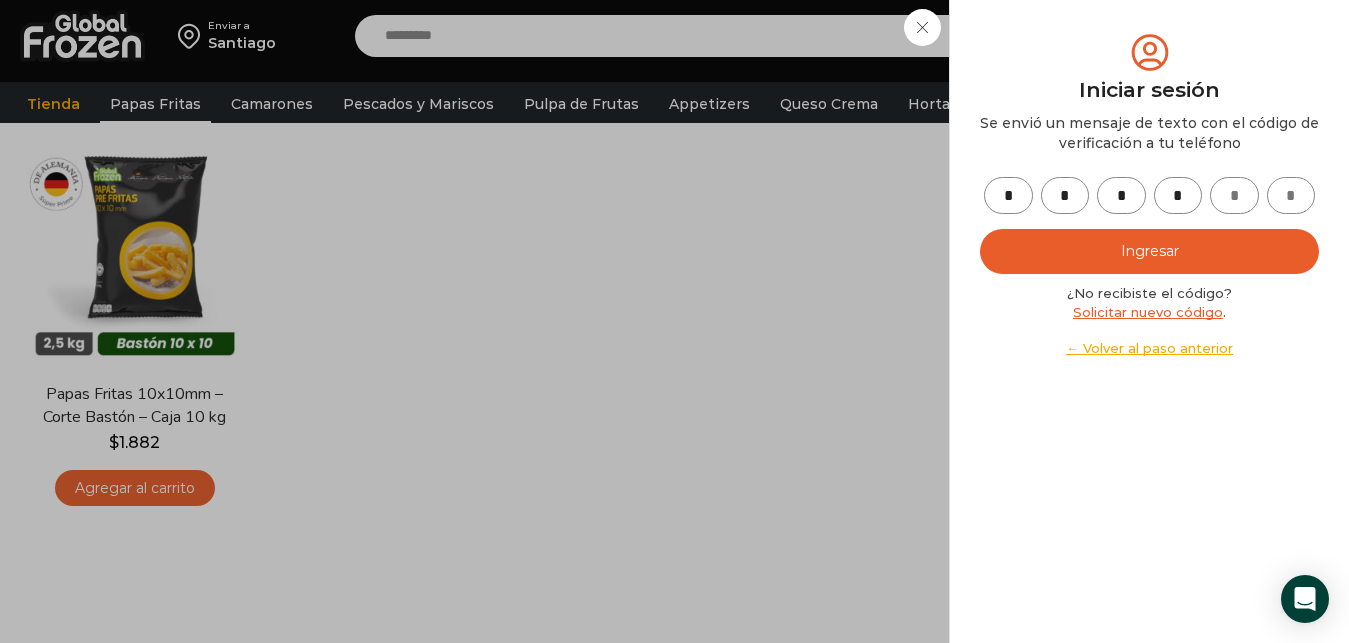 type on "*" 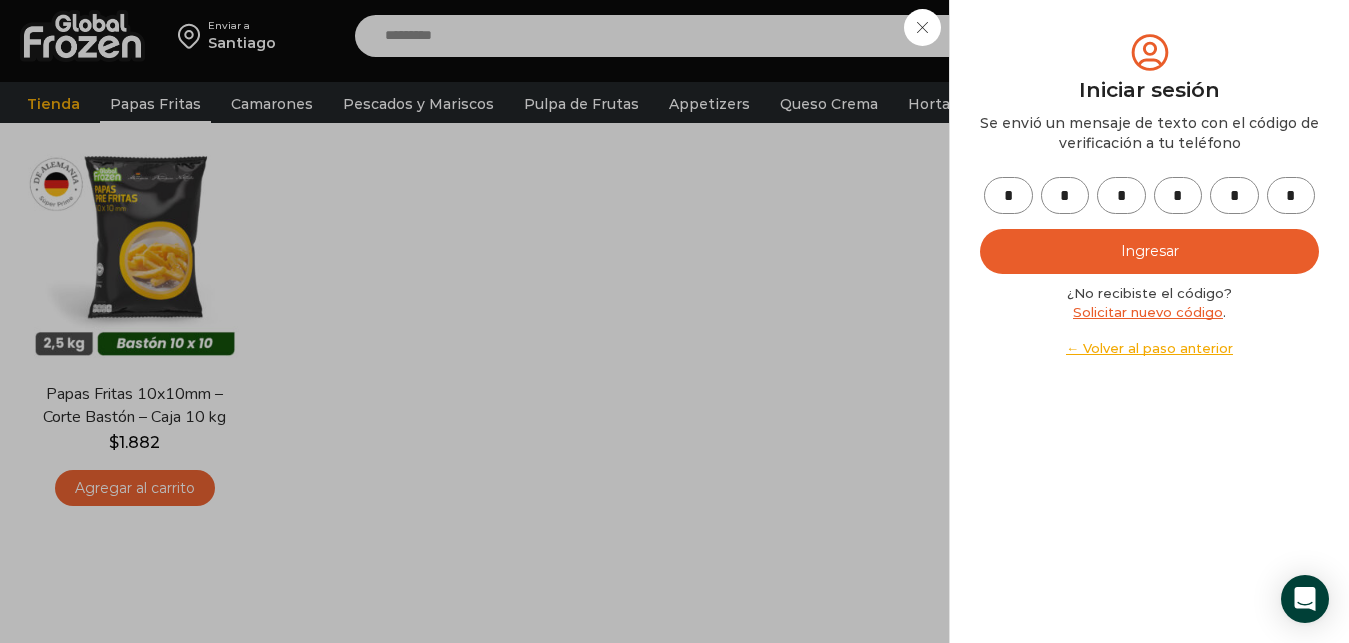 type on "*" 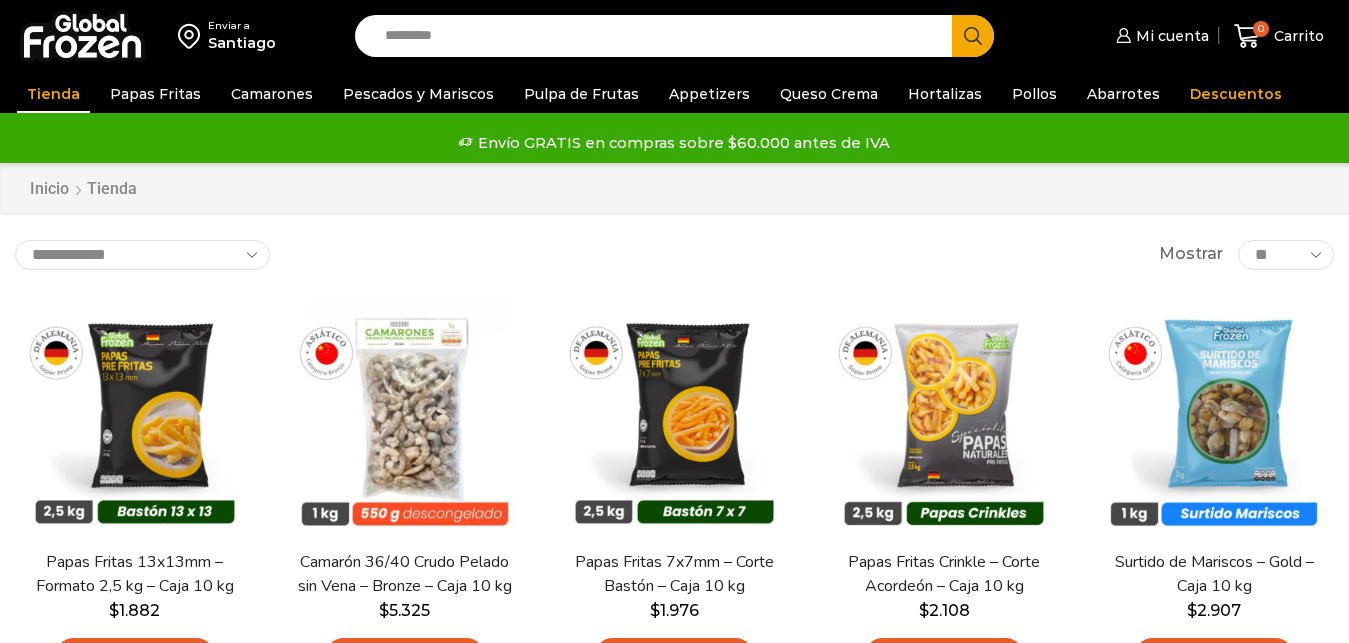 scroll, scrollTop: 0, scrollLeft: 0, axis: both 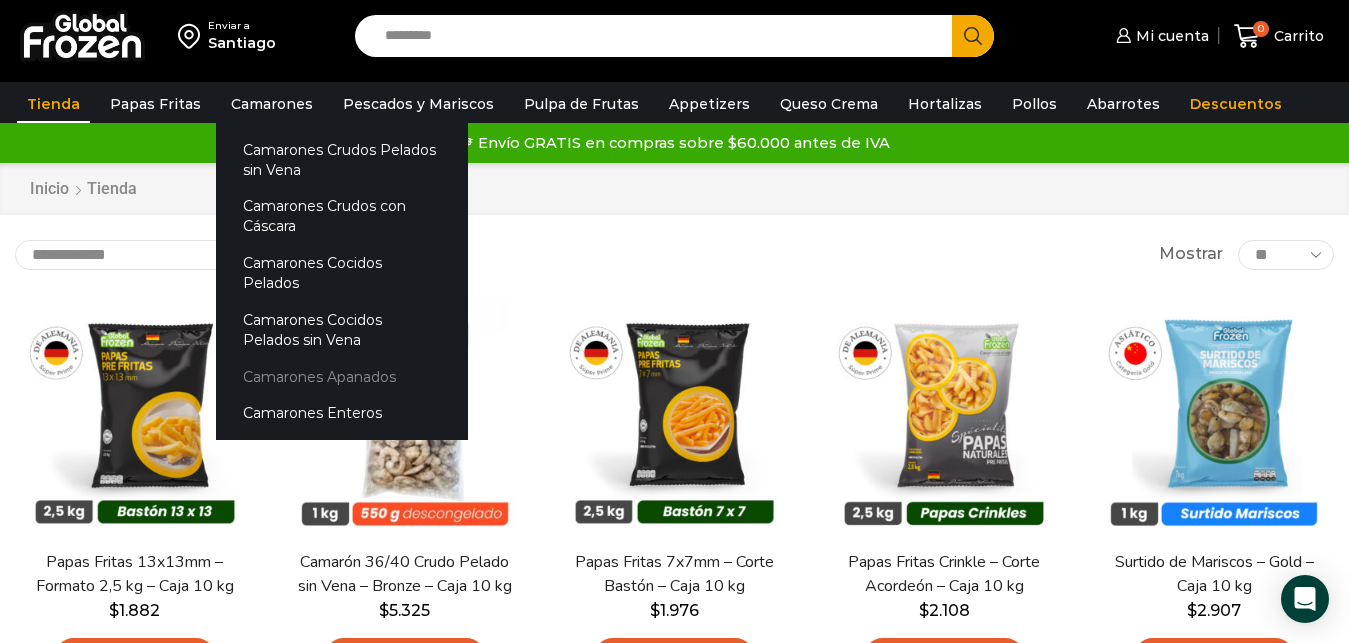 click on "Camarones Apanados" at bounding box center [342, 376] 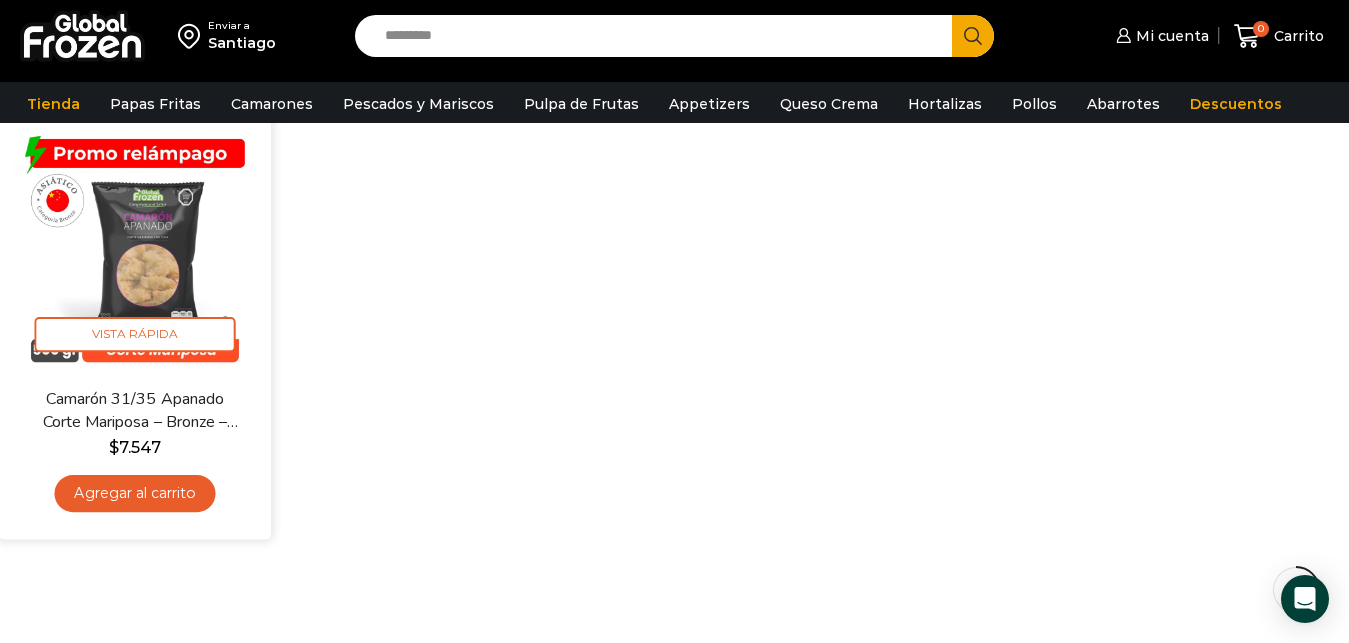 scroll, scrollTop: 170, scrollLeft: 0, axis: vertical 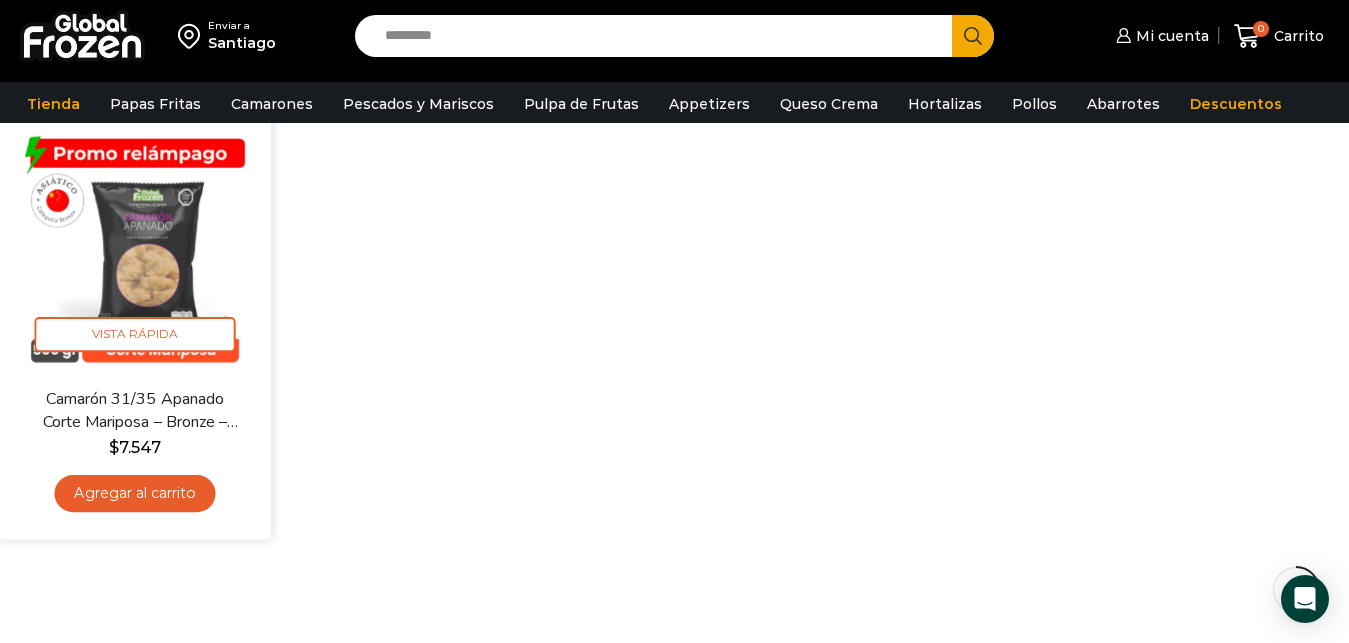 click at bounding box center [134, 250] 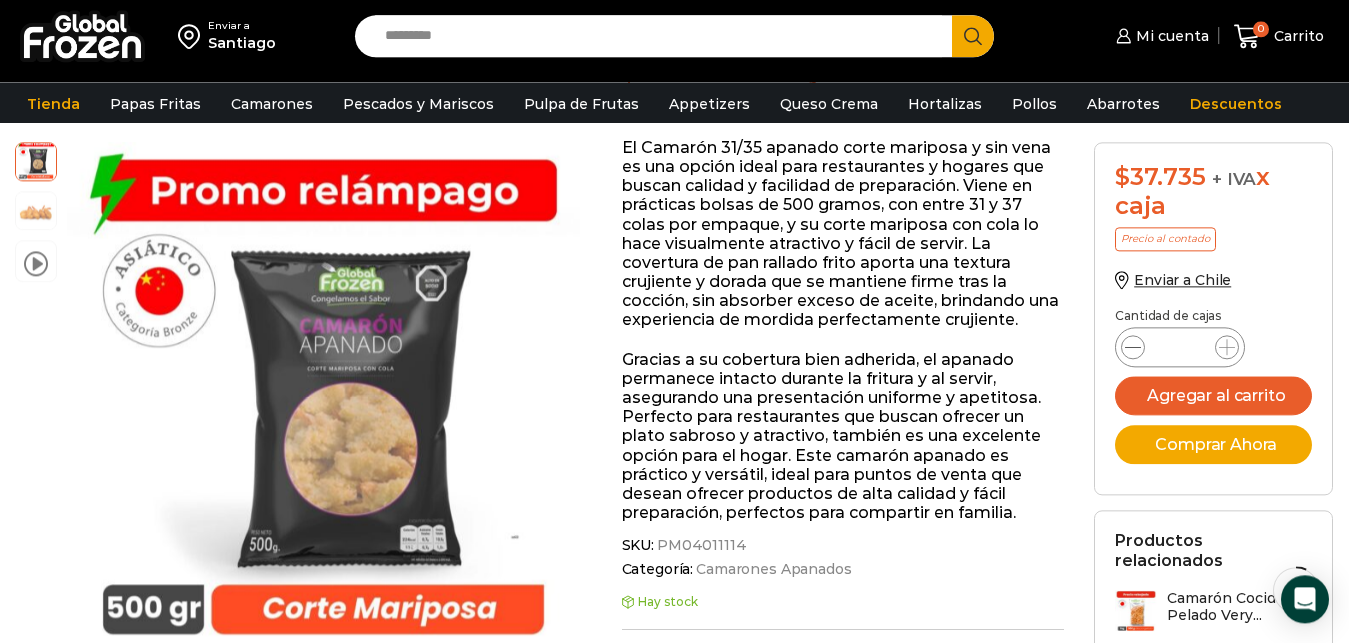 scroll, scrollTop: 171, scrollLeft: 0, axis: vertical 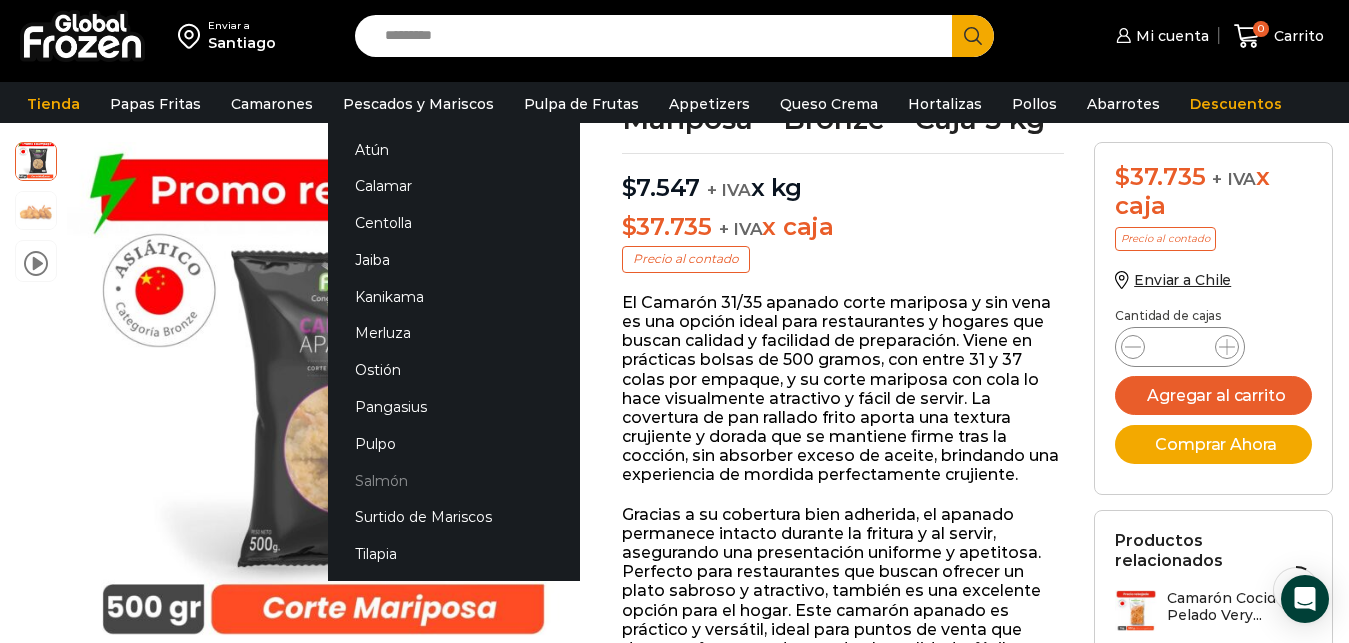 click on "Salmón" at bounding box center [454, 480] 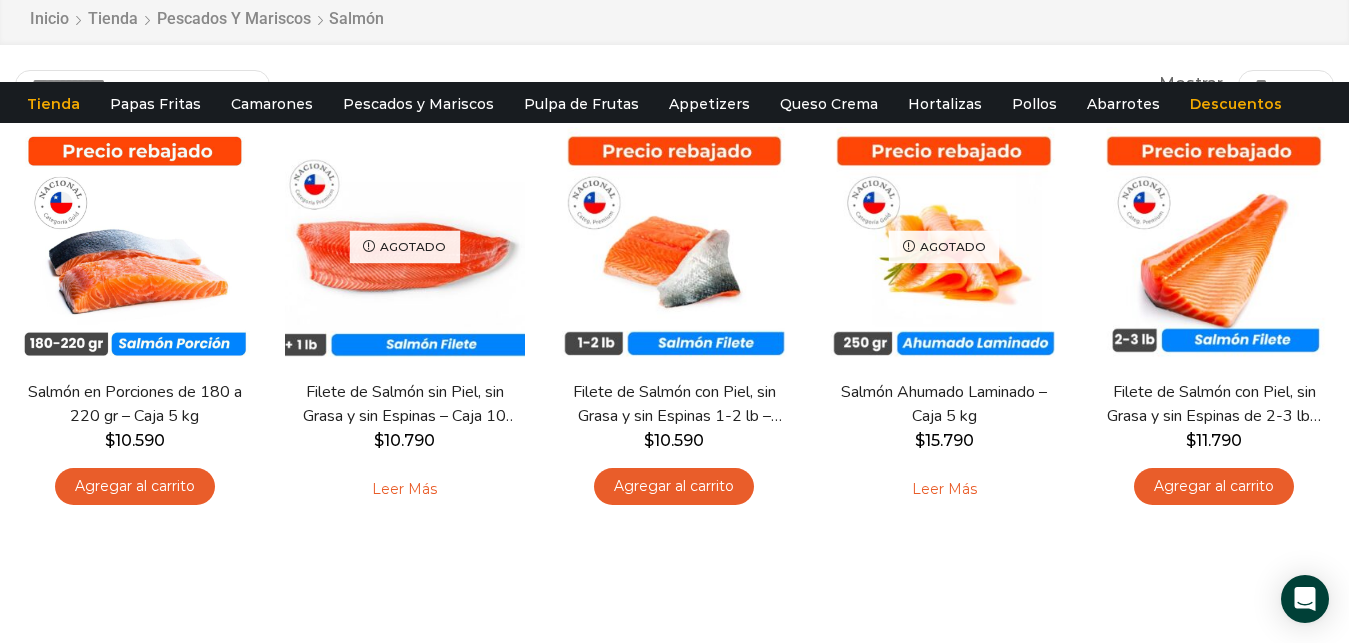scroll, scrollTop: 0, scrollLeft: 0, axis: both 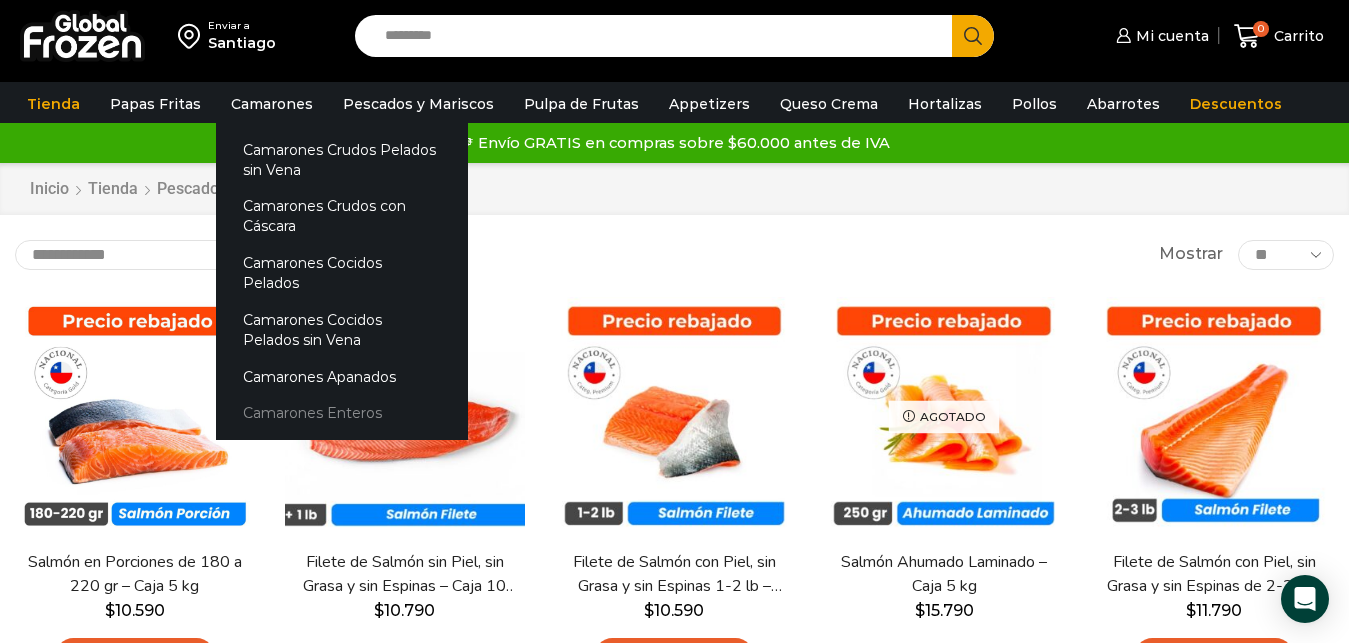 click on "Camarones Enteros" at bounding box center [342, 413] 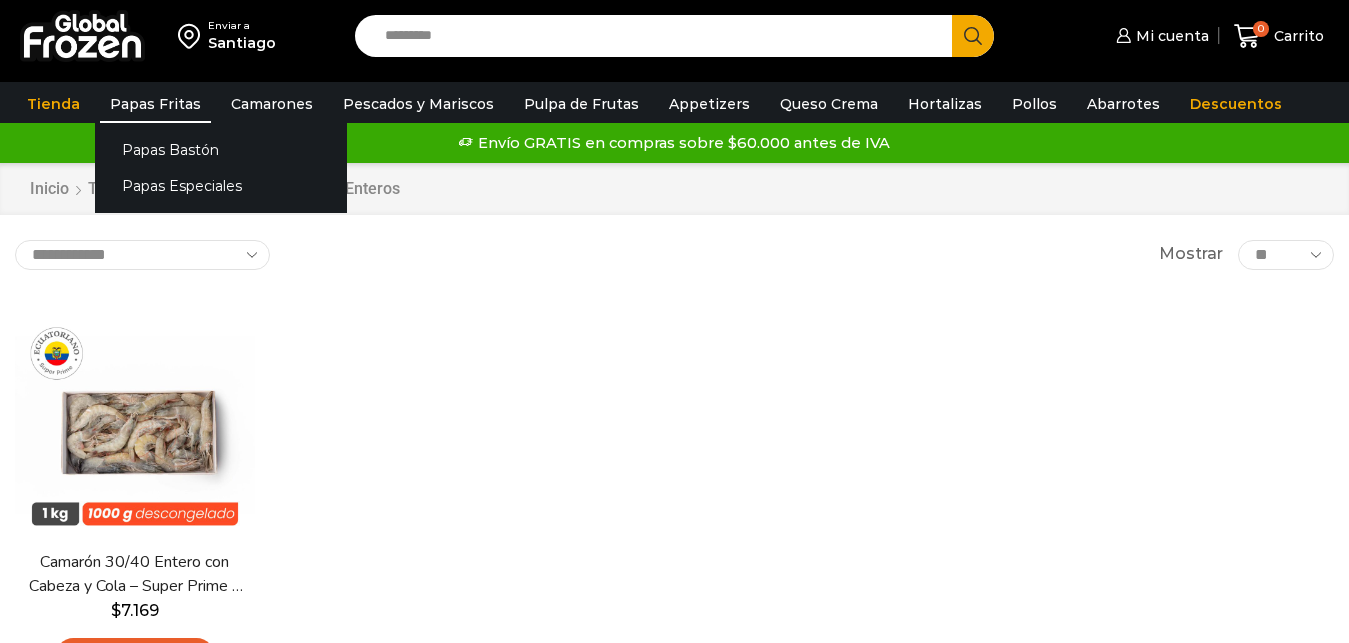 scroll, scrollTop: 0, scrollLeft: 0, axis: both 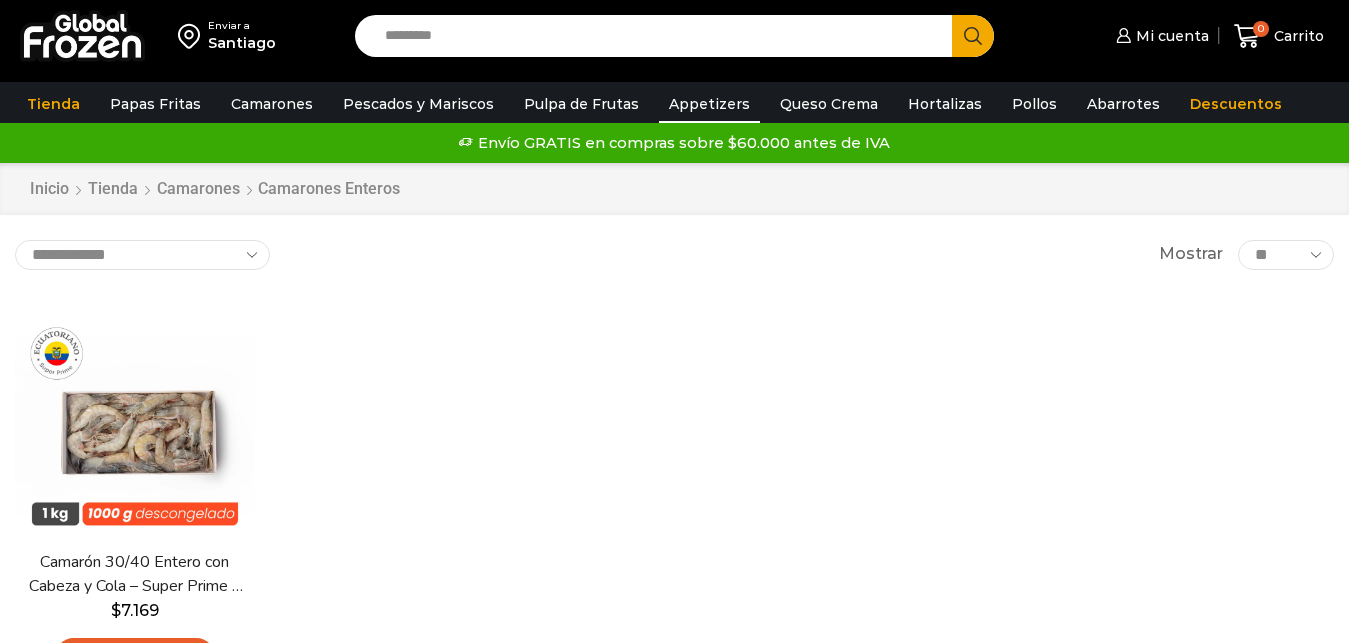 click on "Appetizers" at bounding box center [709, 104] 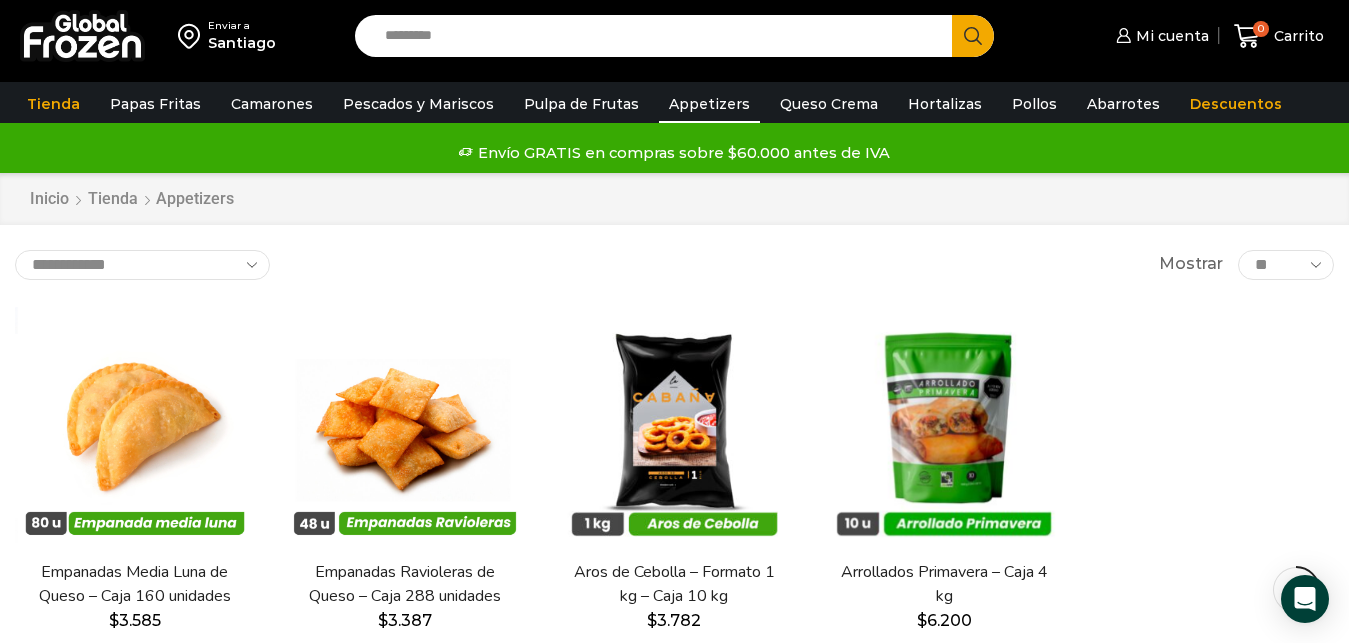 scroll, scrollTop: 170, scrollLeft: 0, axis: vertical 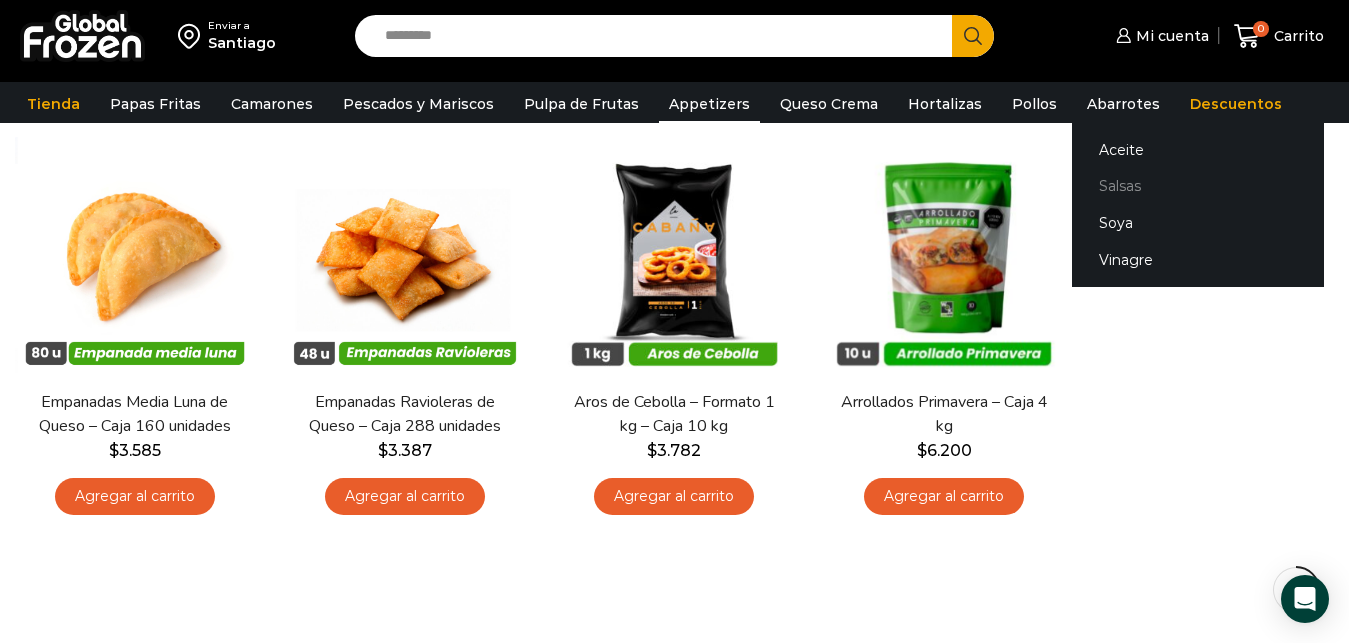 click on "Salsas" at bounding box center (1198, 186) 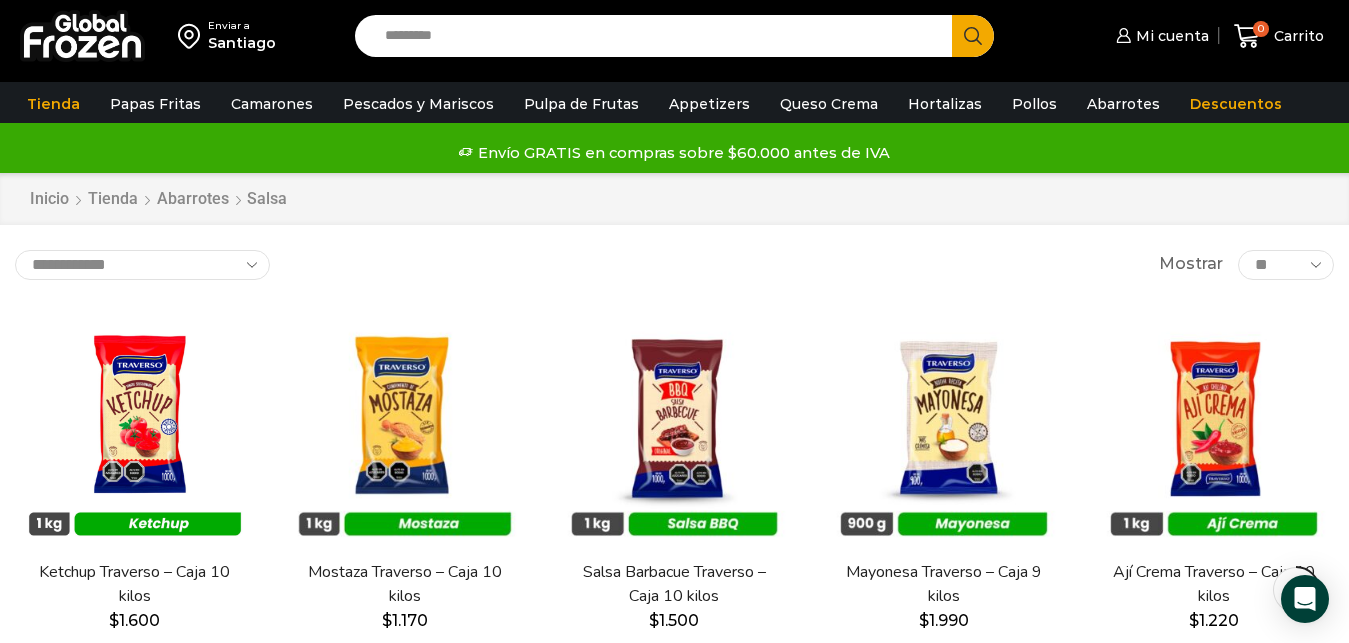 scroll, scrollTop: 0, scrollLeft: 0, axis: both 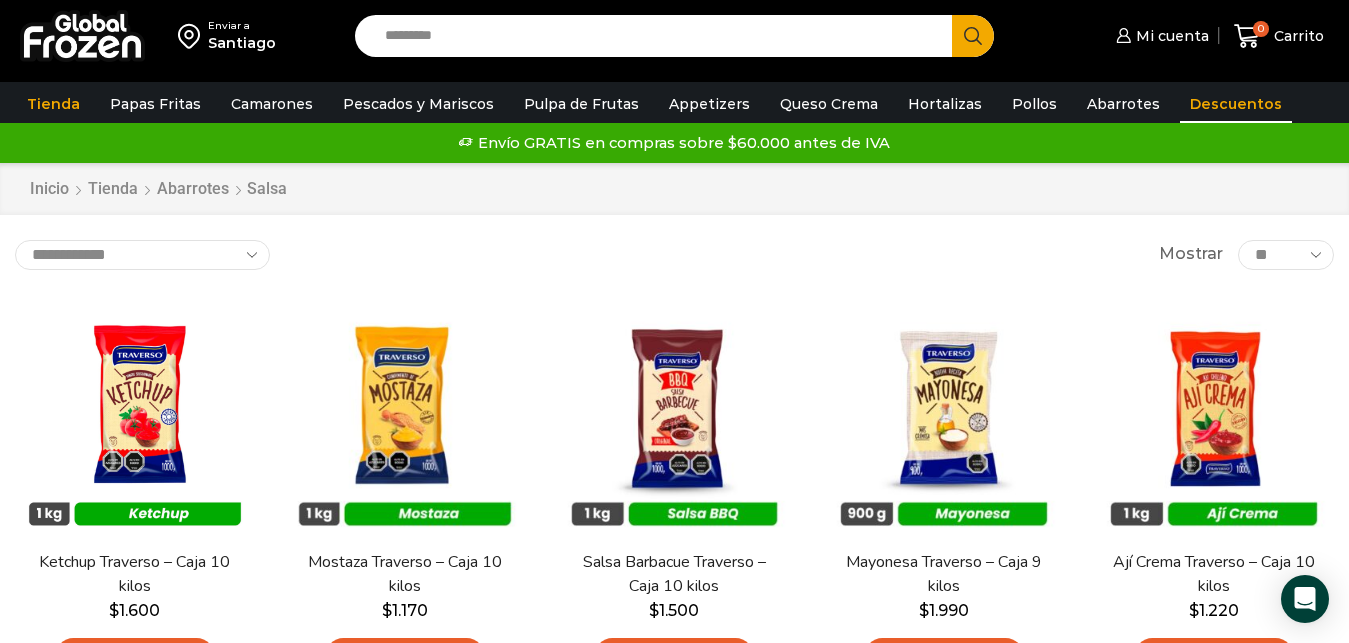 click on "Descuentos" at bounding box center [1236, 104] 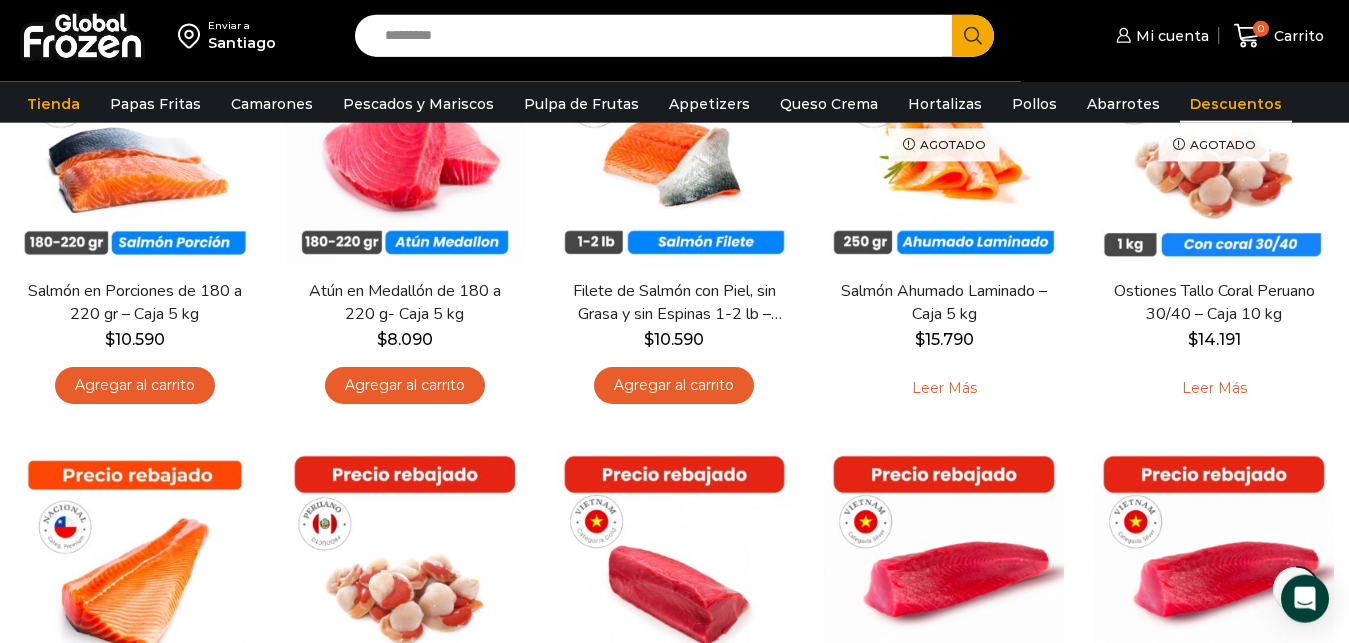 scroll, scrollTop: 510, scrollLeft: 0, axis: vertical 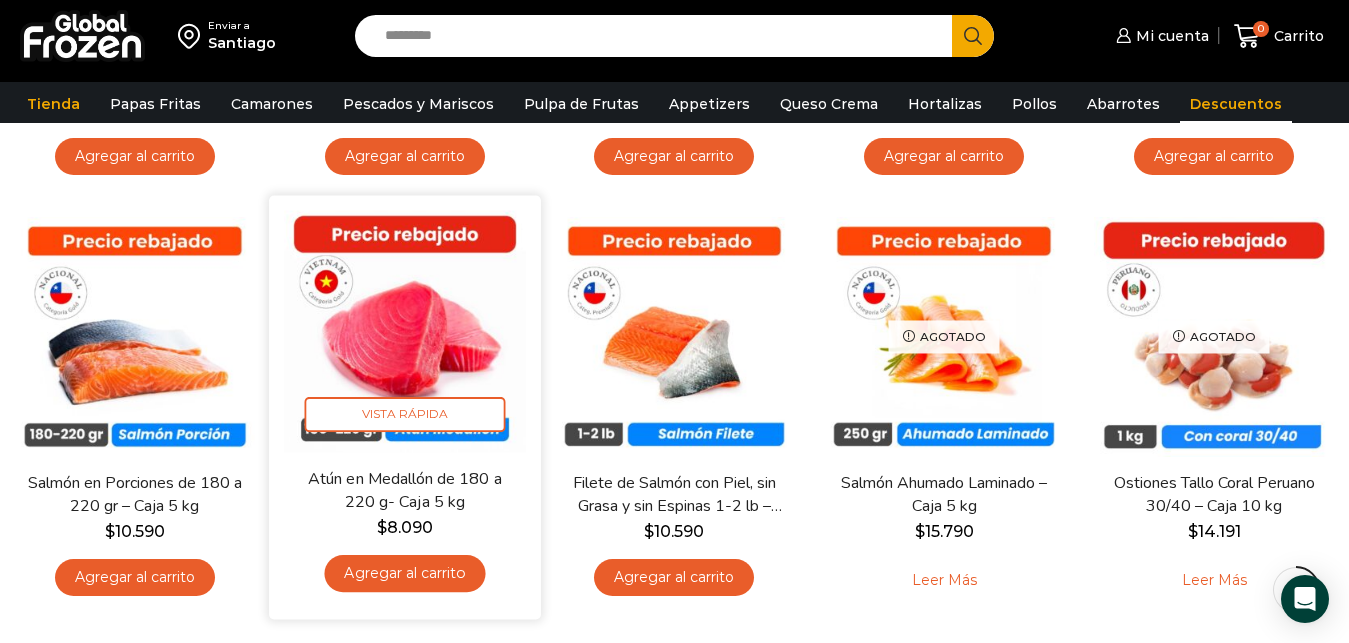 click at bounding box center (404, 331) 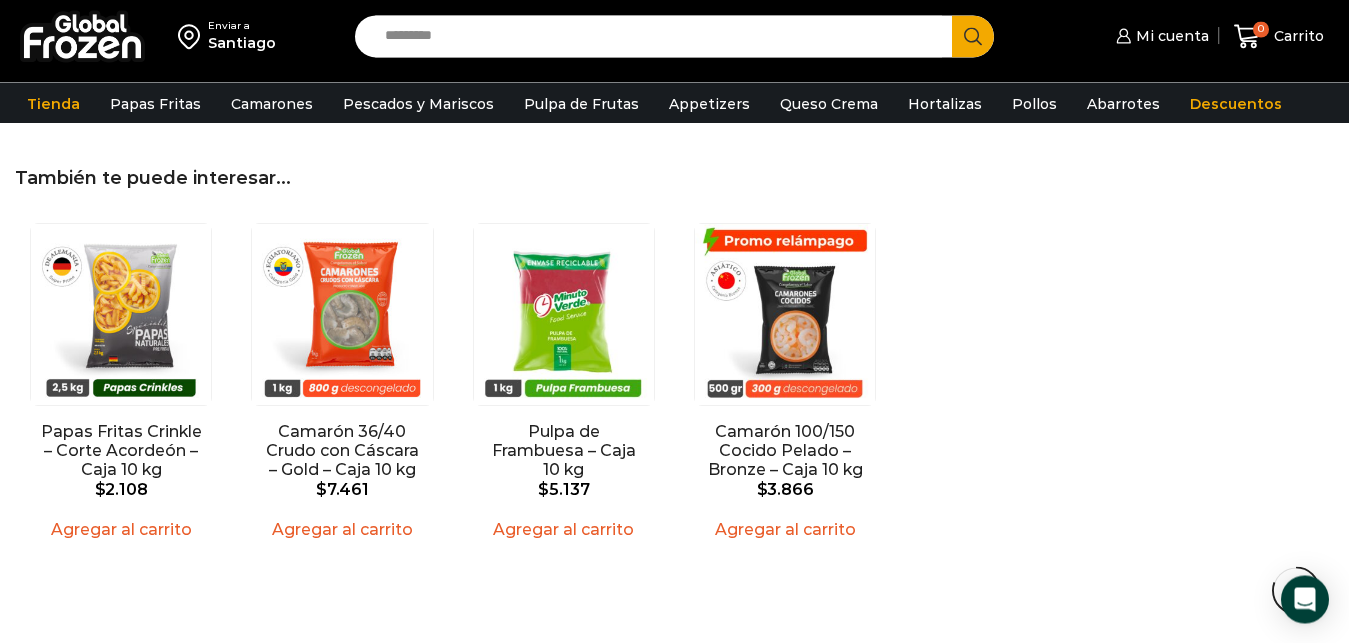 scroll, scrollTop: 2040, scrollLeft: 0, axis: vertical 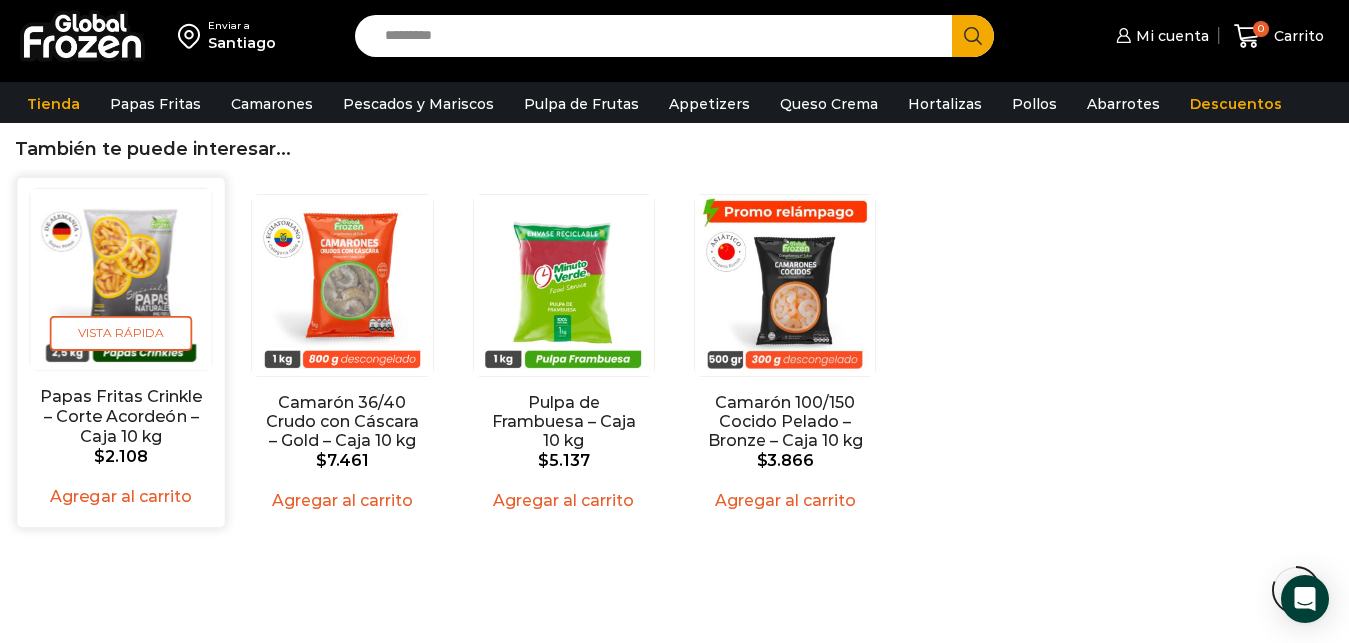click at bounding box center [121, 280] 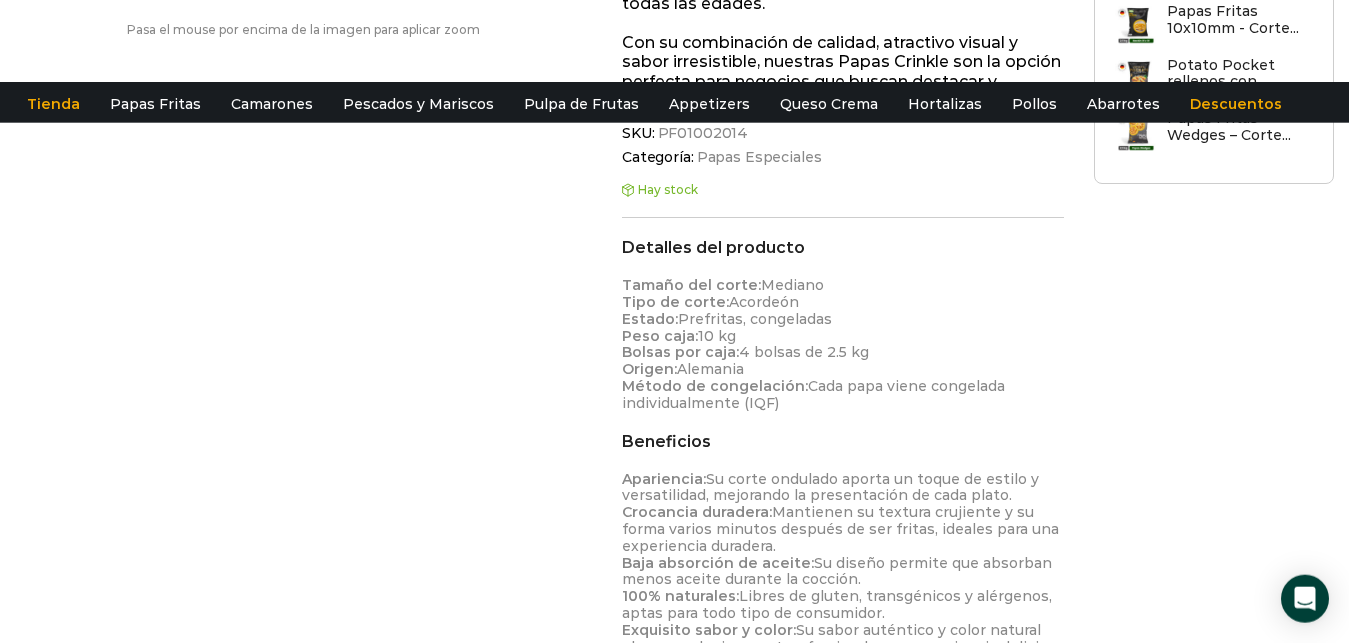 scroll, scrollTop: 0, scrollLeft: 0, axis: both 